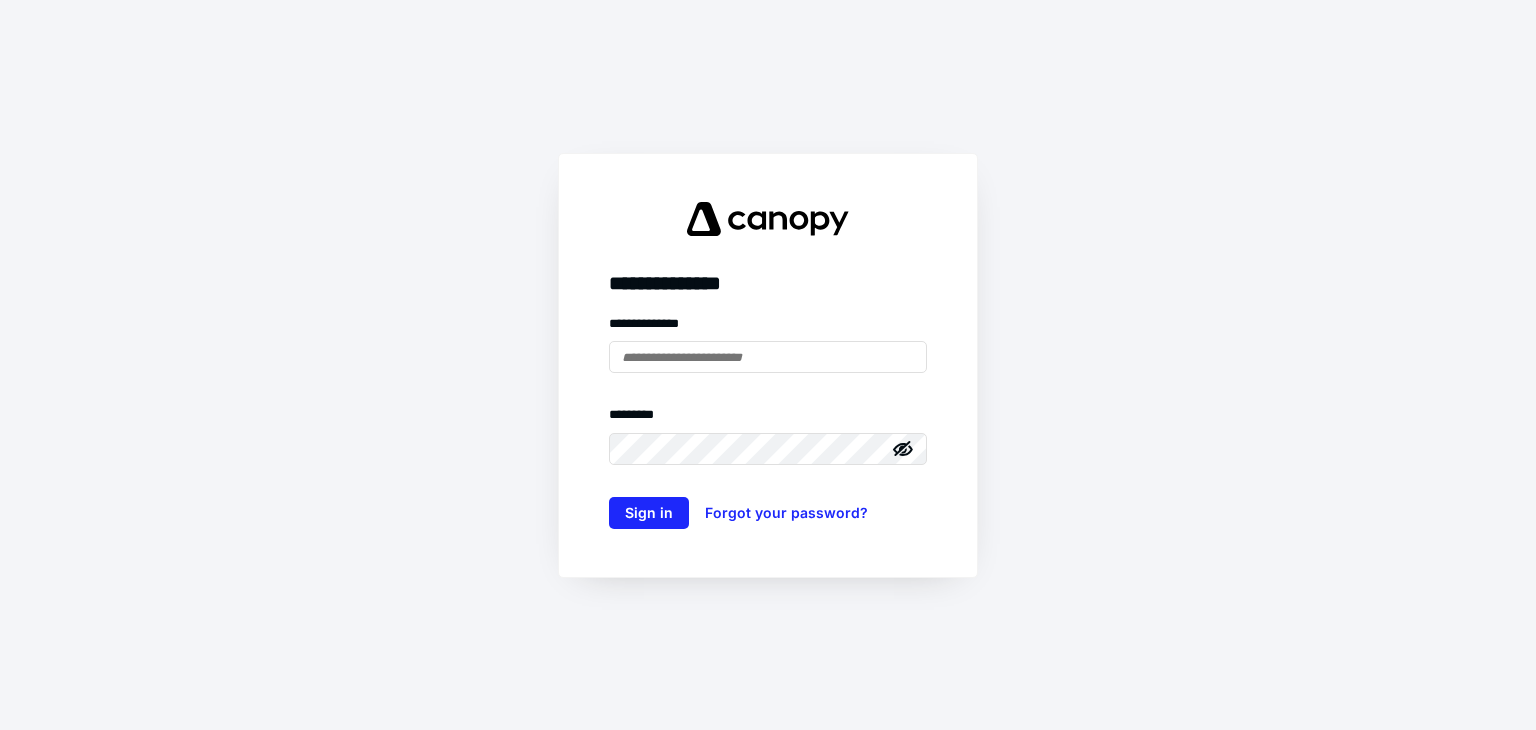 scroll, scrollTop: 0, scrollLeft: 0, axis: both 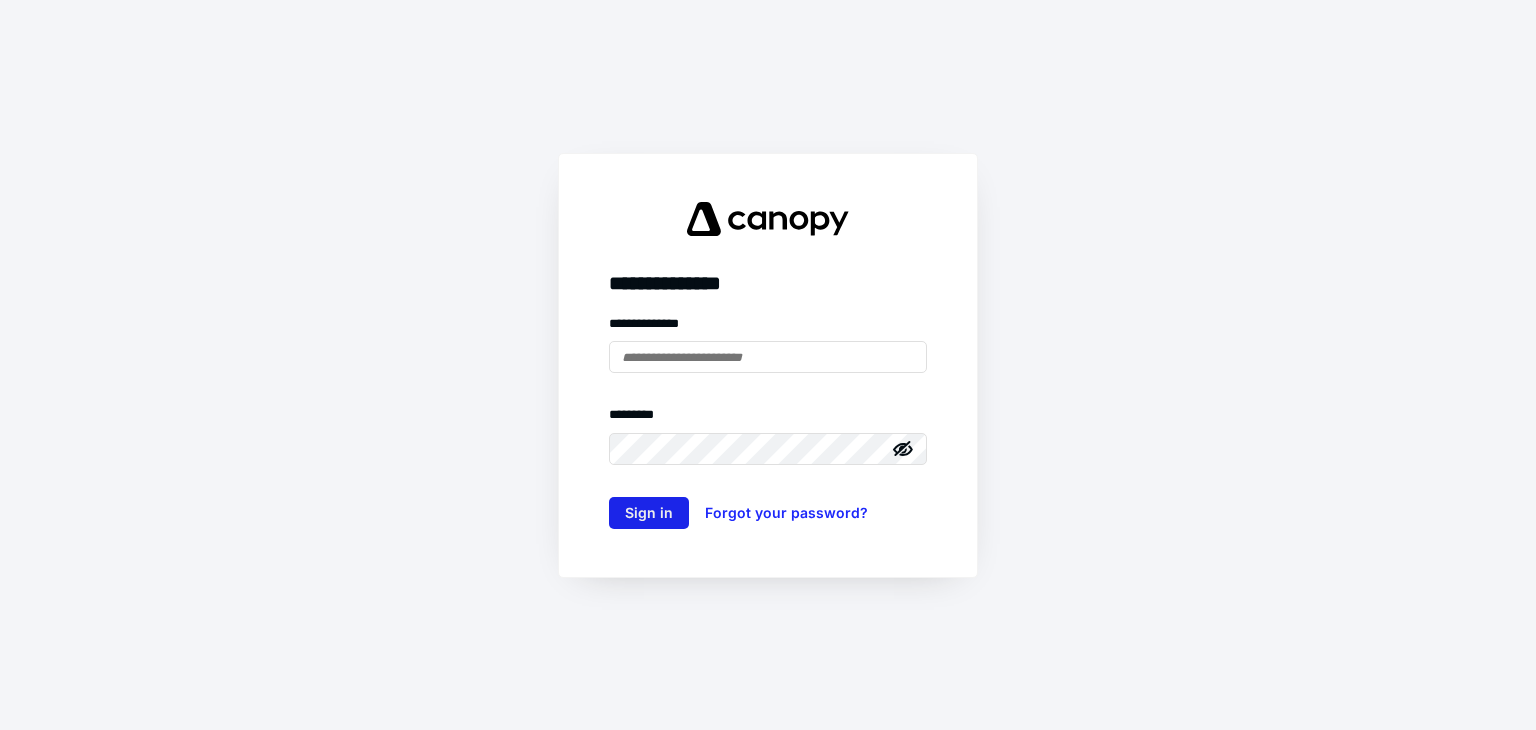 type on "**********" 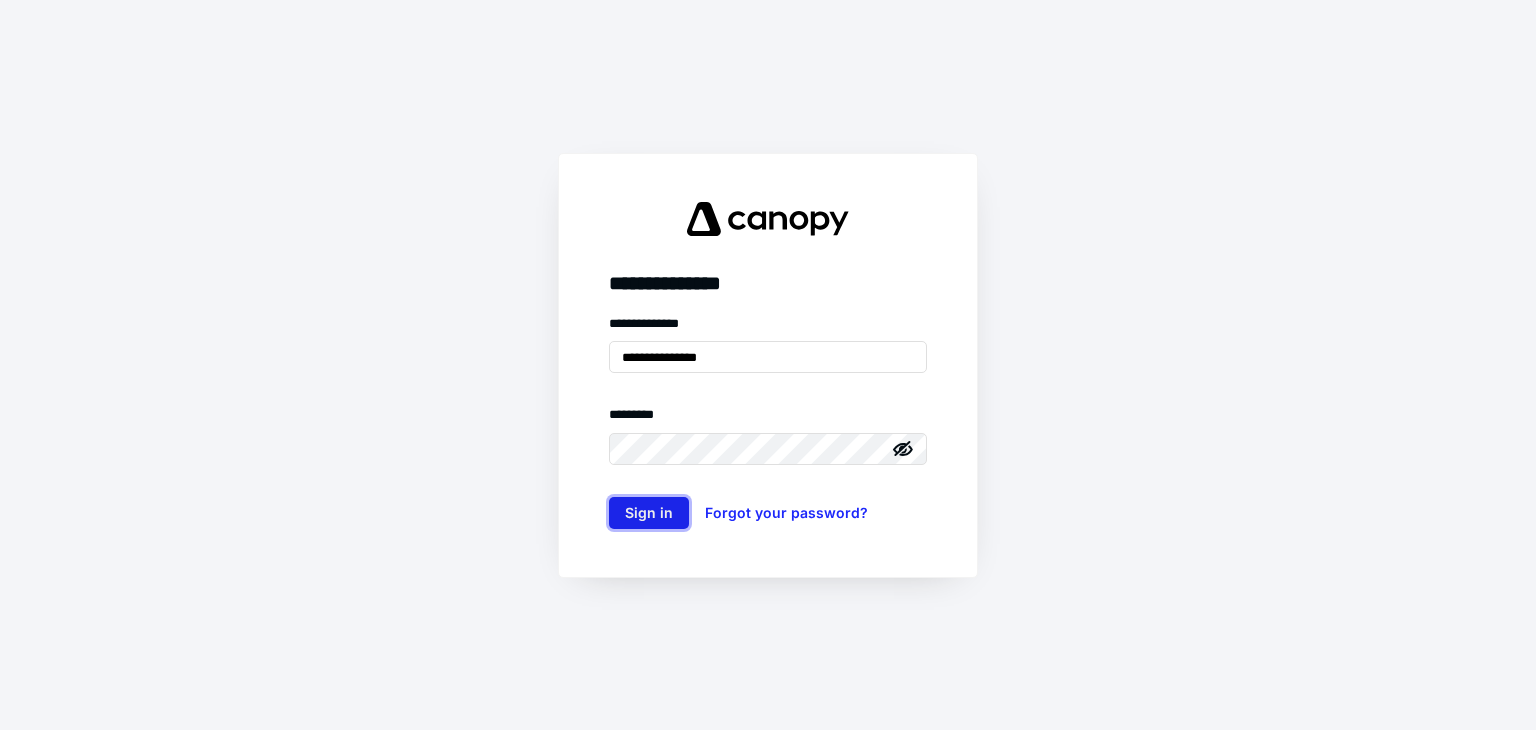 click on "Sign in" at bounding box center (649, 513) 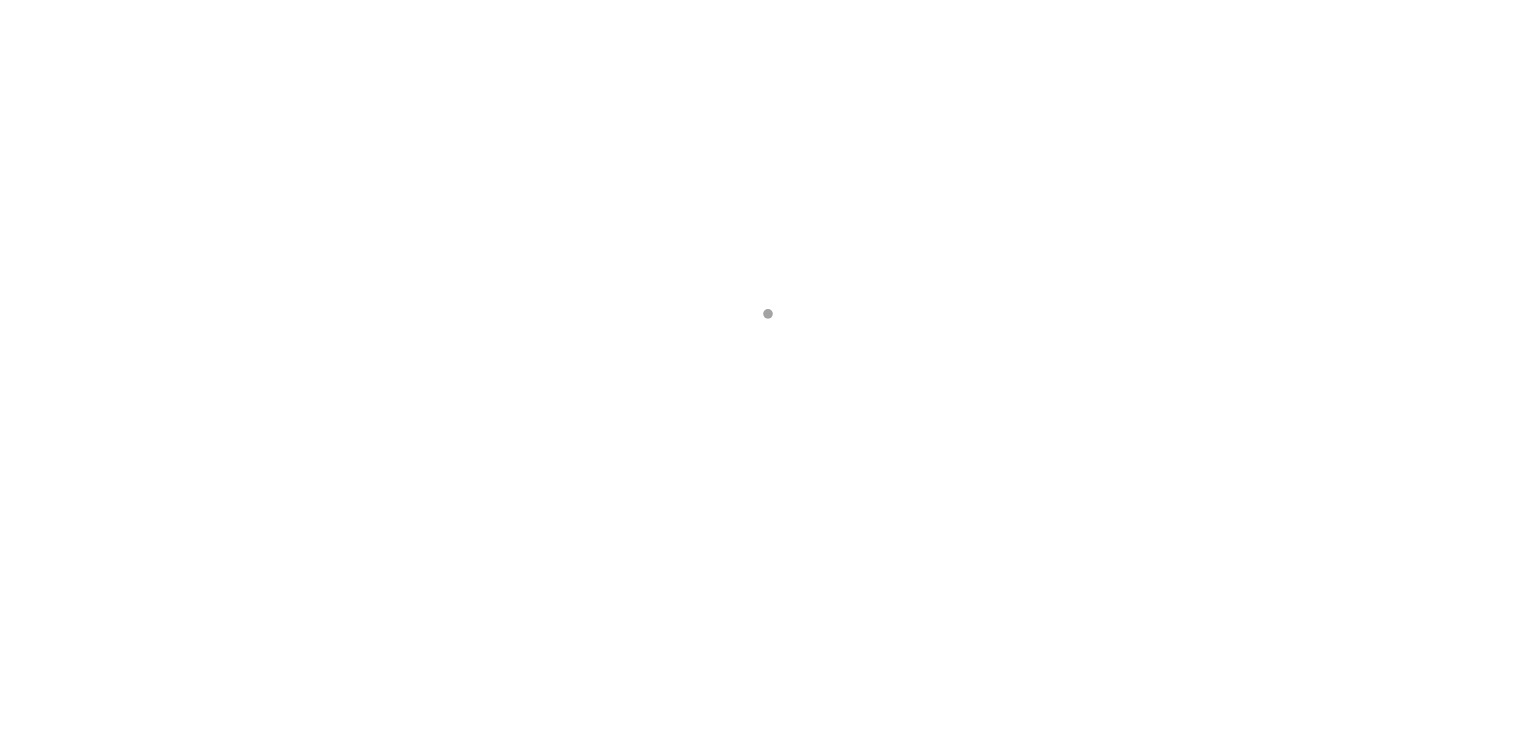 scroll, scrollTop: 0, scrollLeft: 0, axis: both 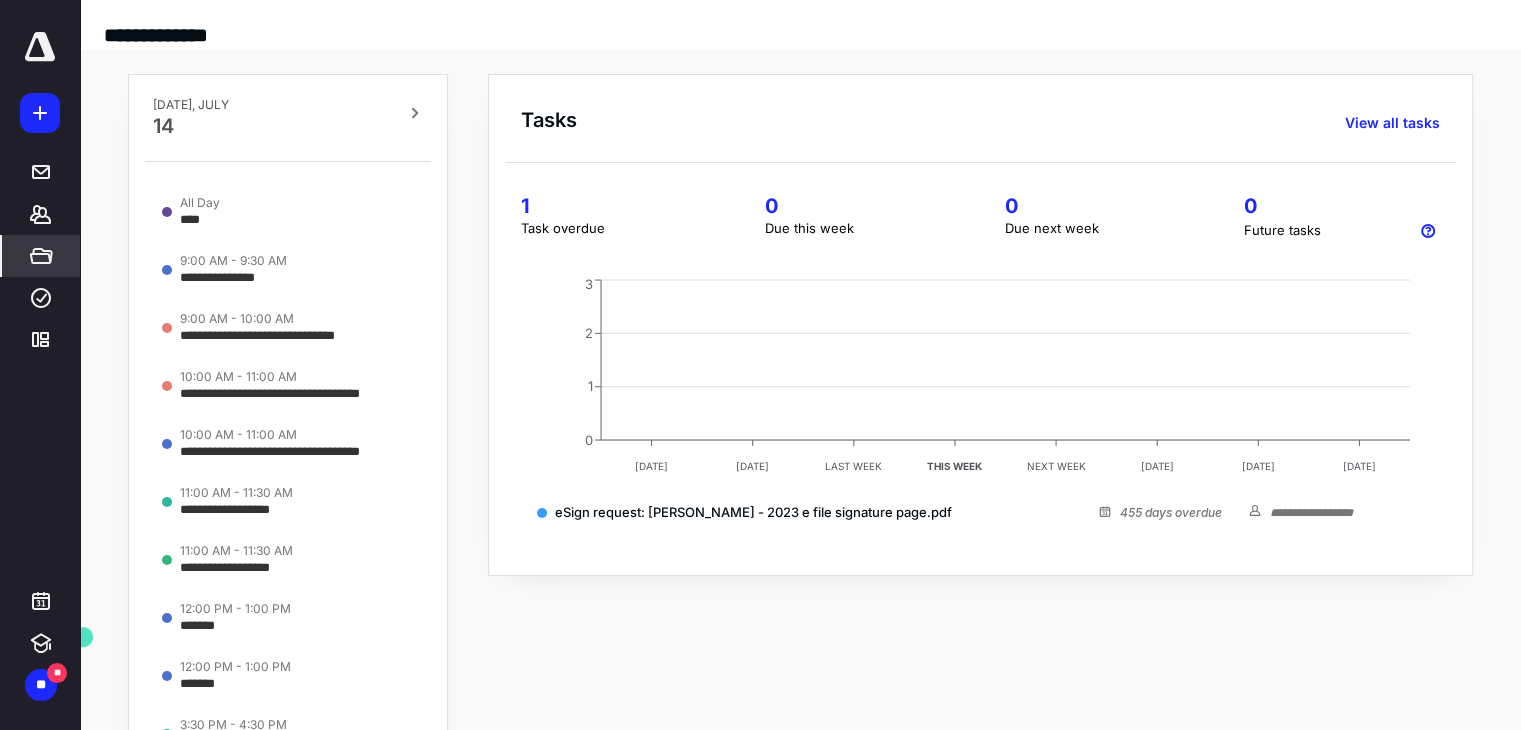 click 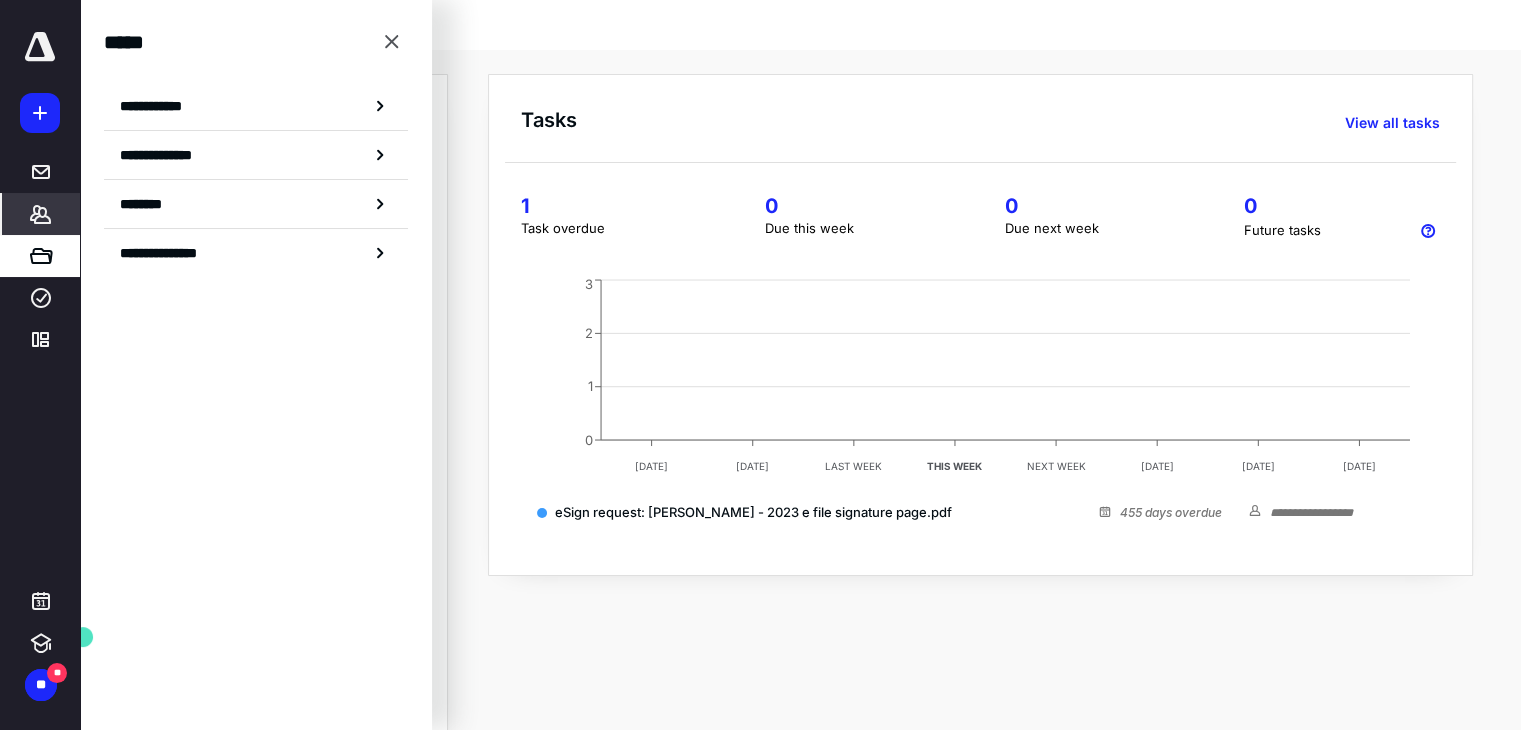 click 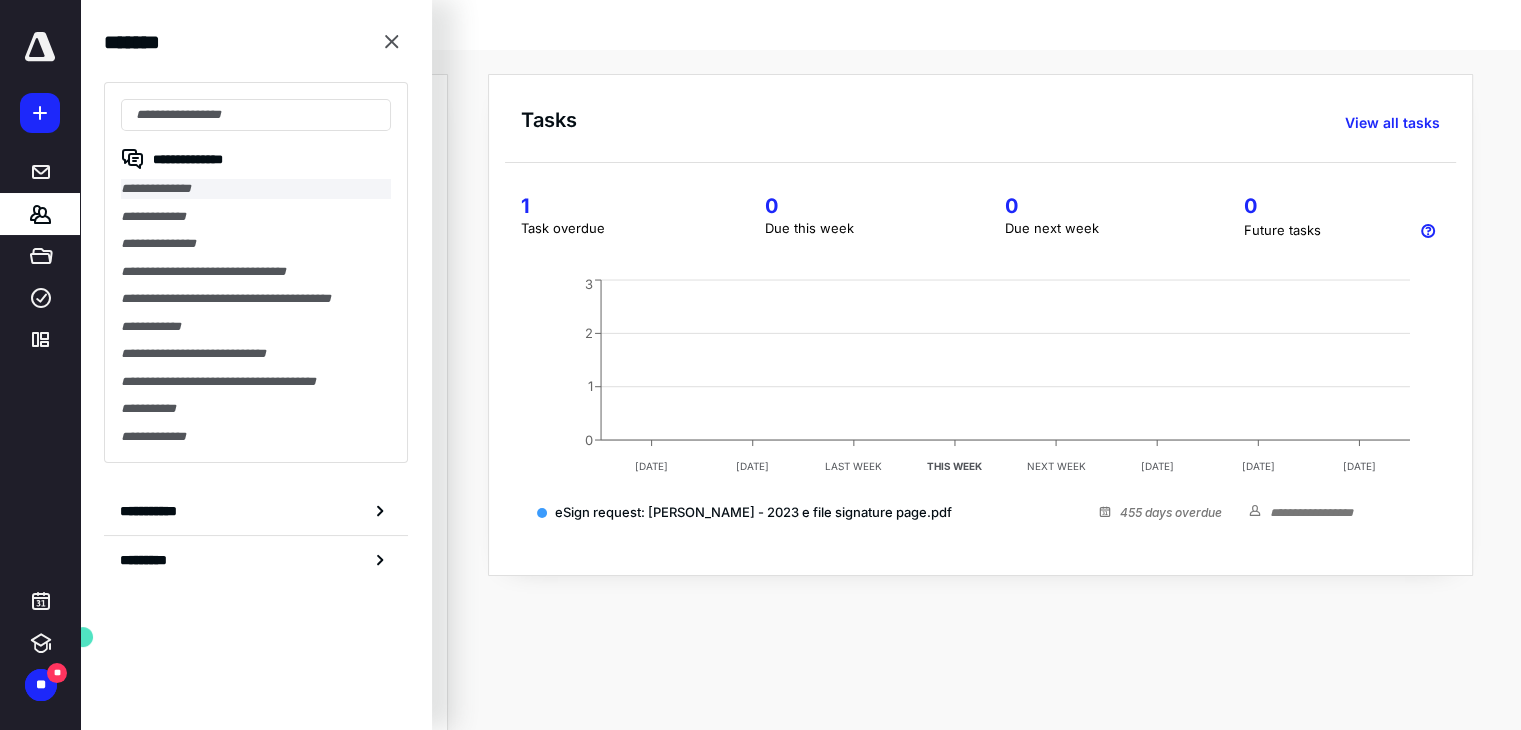 click on "**********" at bounding box center (256, 189) 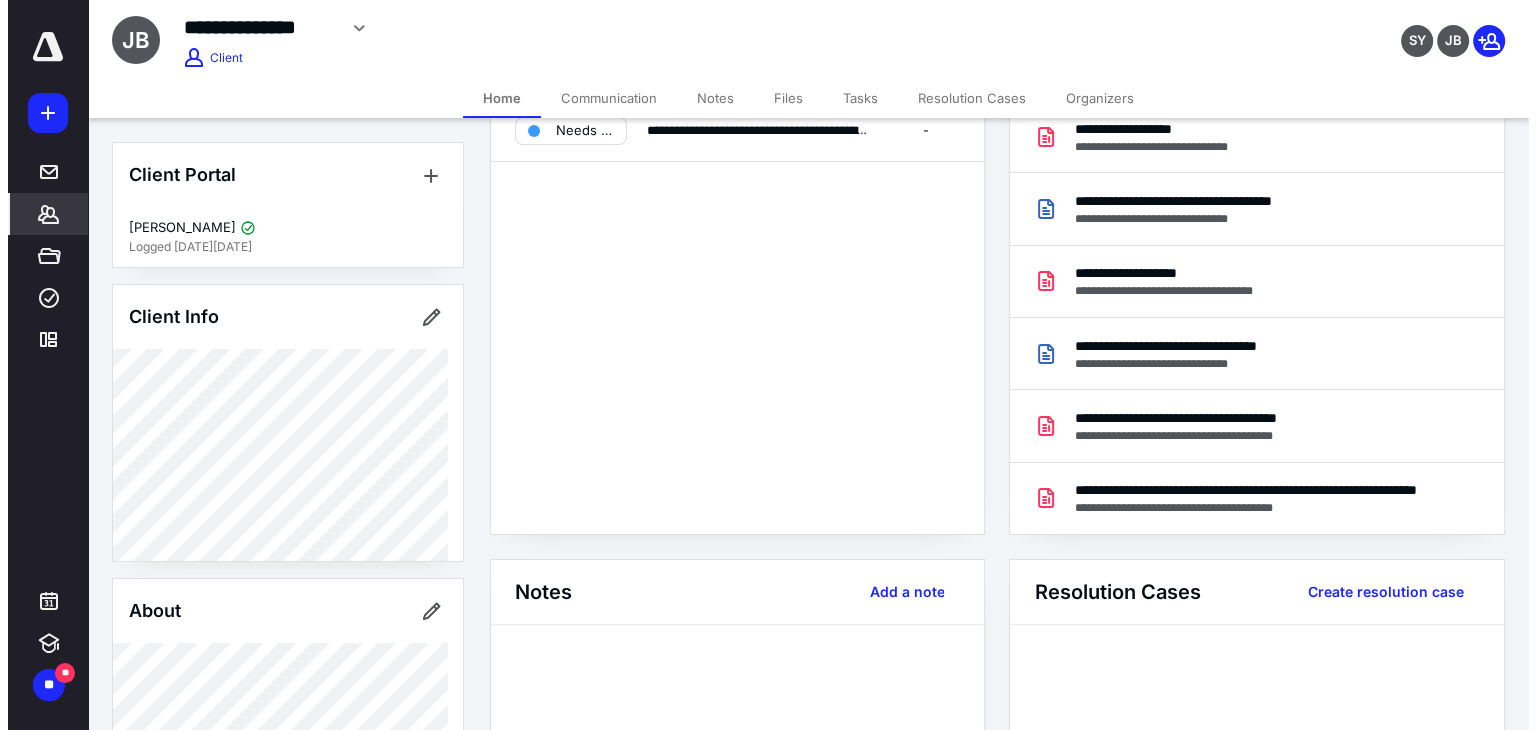 scroll, scrollTop: 0, scrollLeft: 0, axis: both 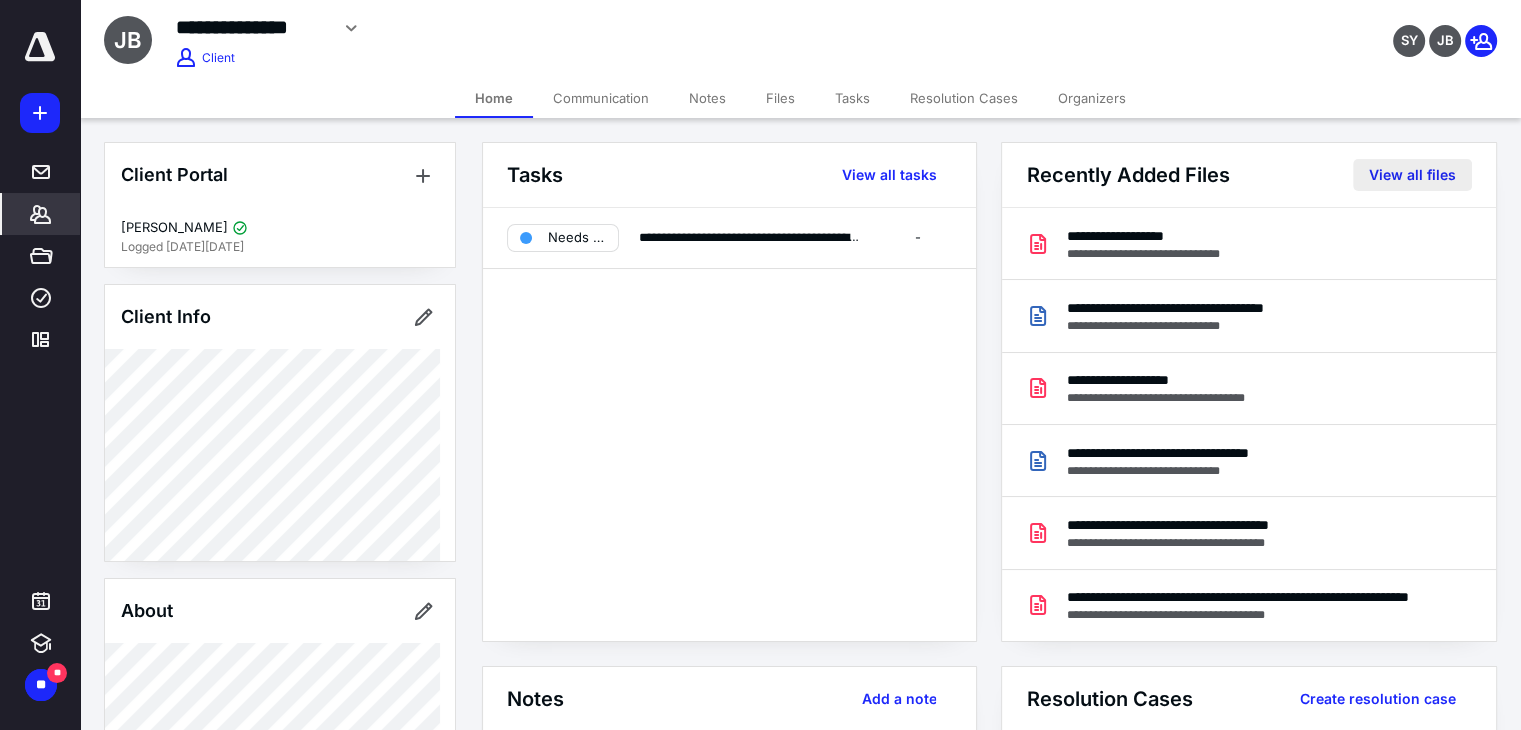 click on "View all files" at bounding box center (1412, 175) 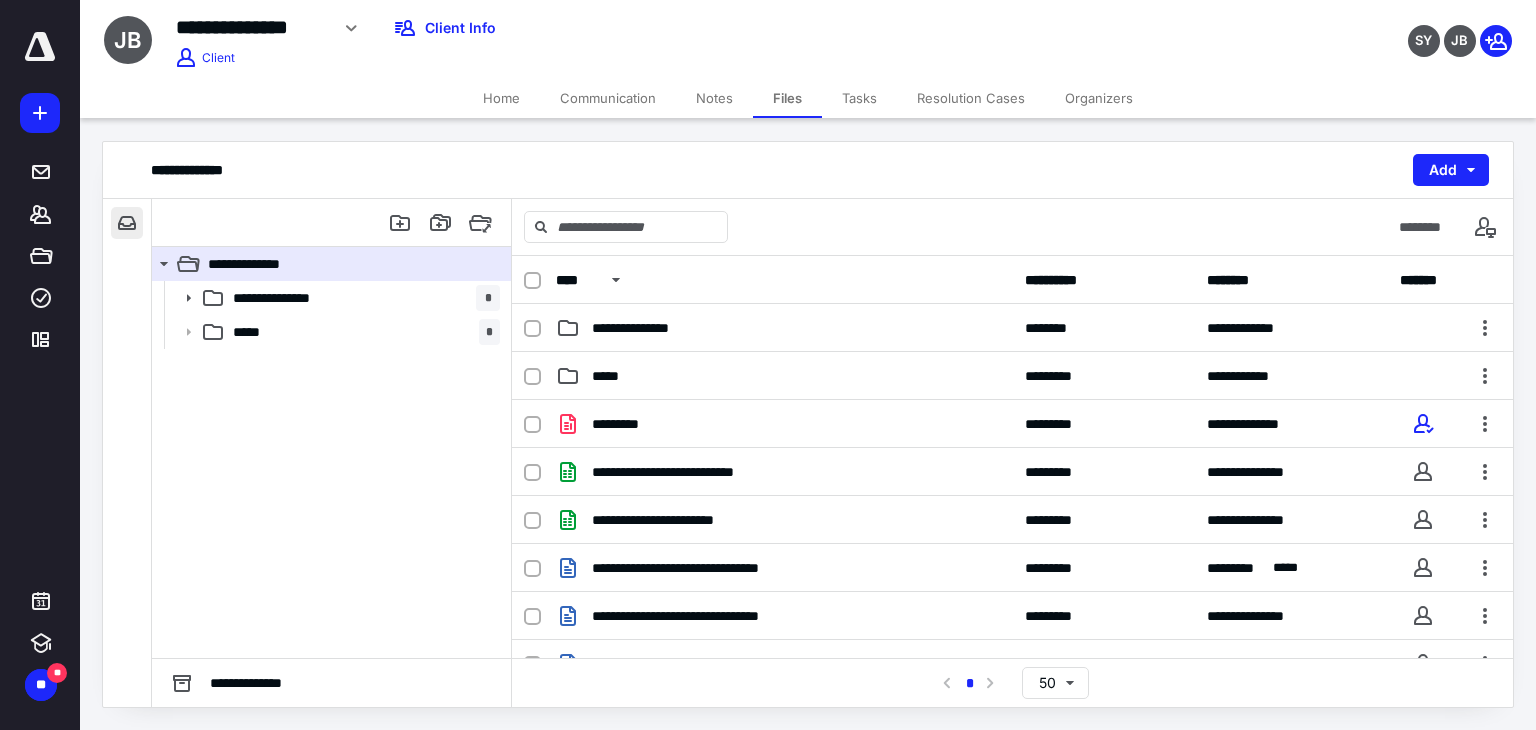 click at bounding box center (127, 223) 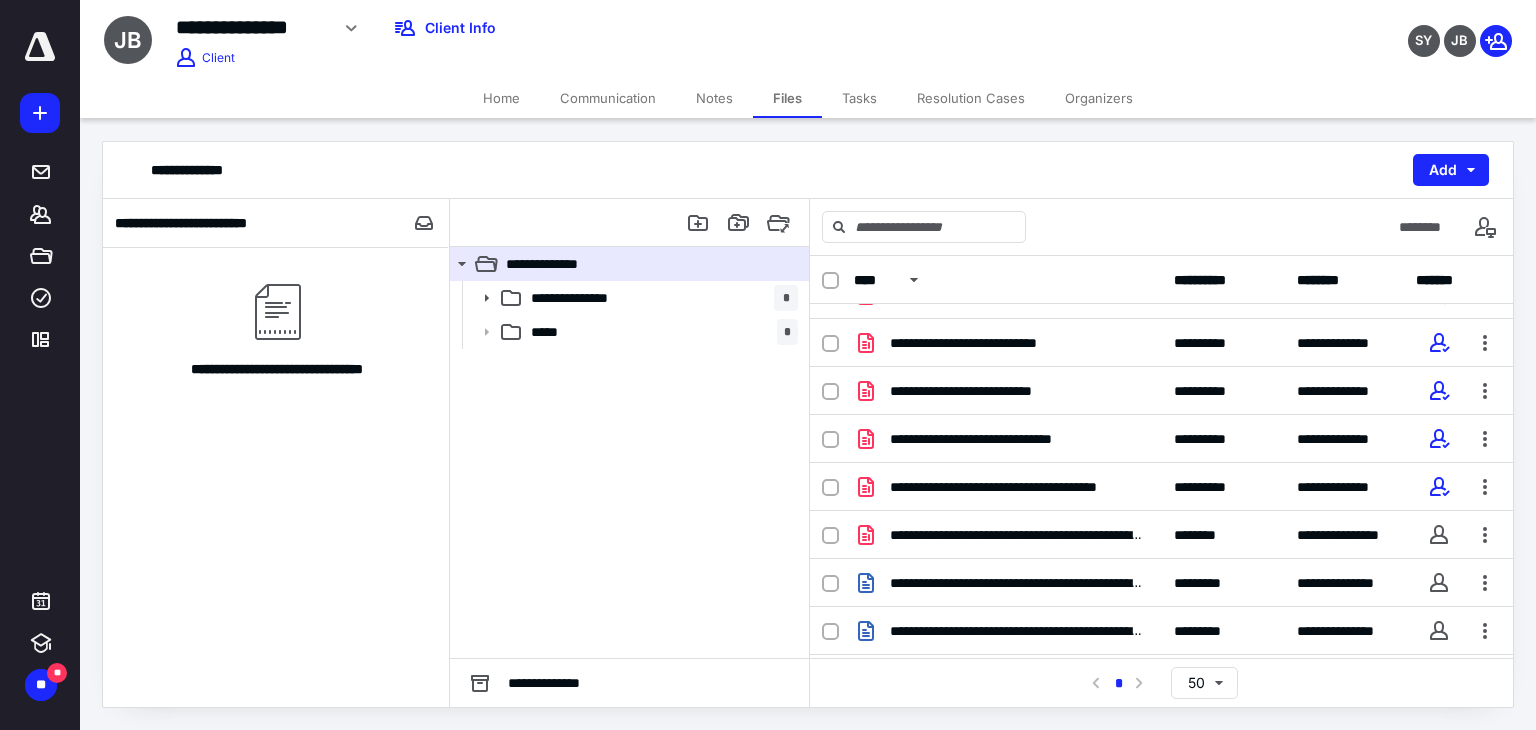 scroll, scrollTop: 1605, scrollLeft: 0, axis: vertical 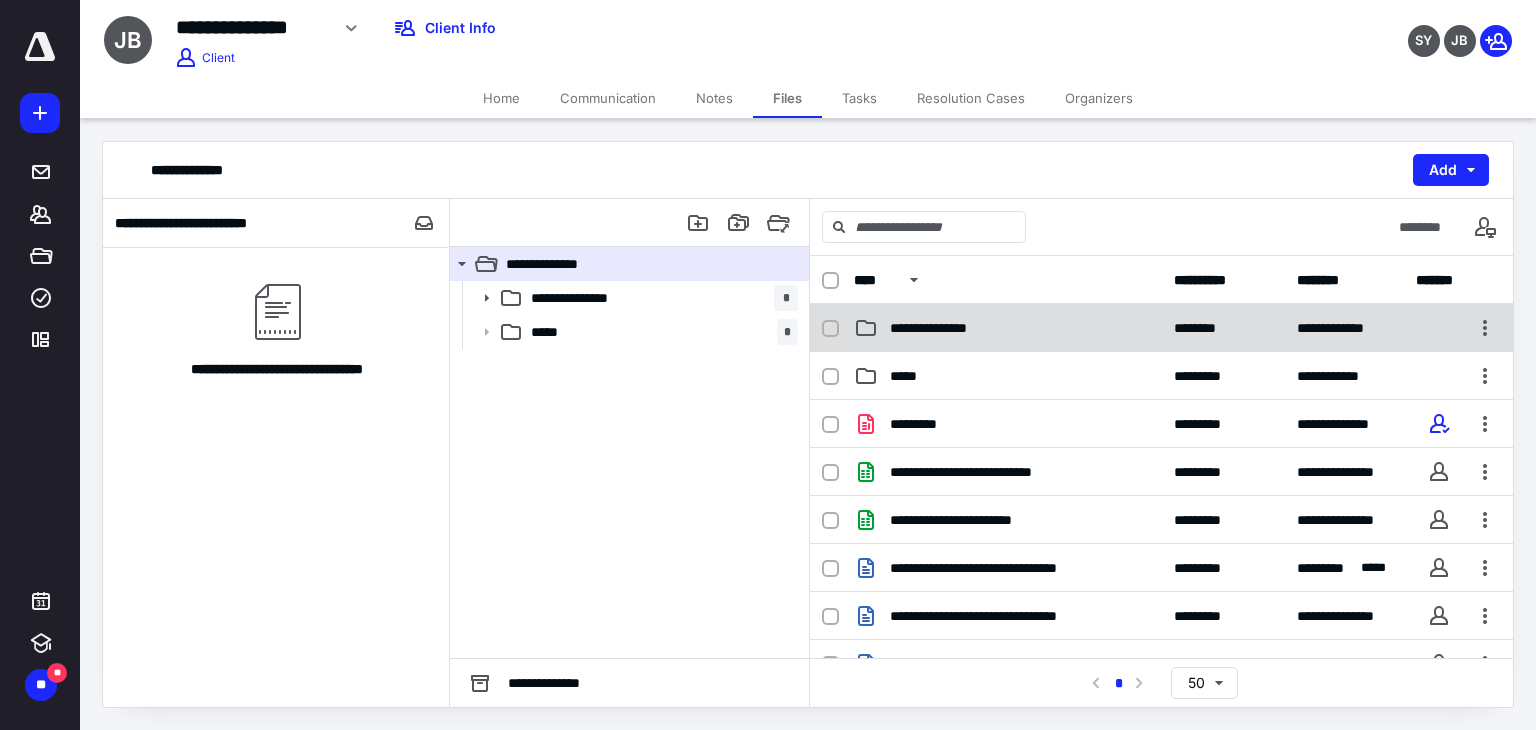 click on "**********" at bounding box center (1008, 328) 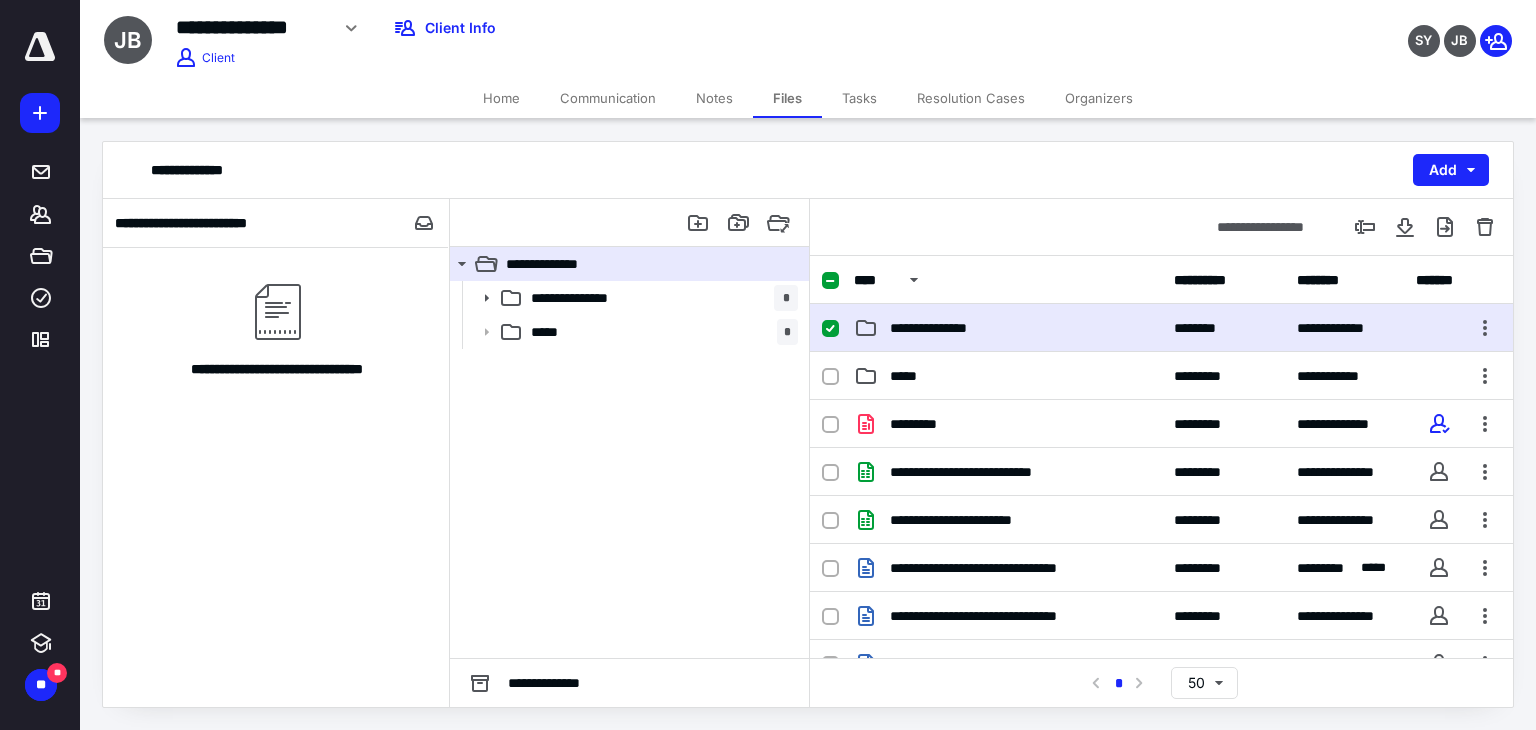 click on "**********" at bounding box center (1008, 328) 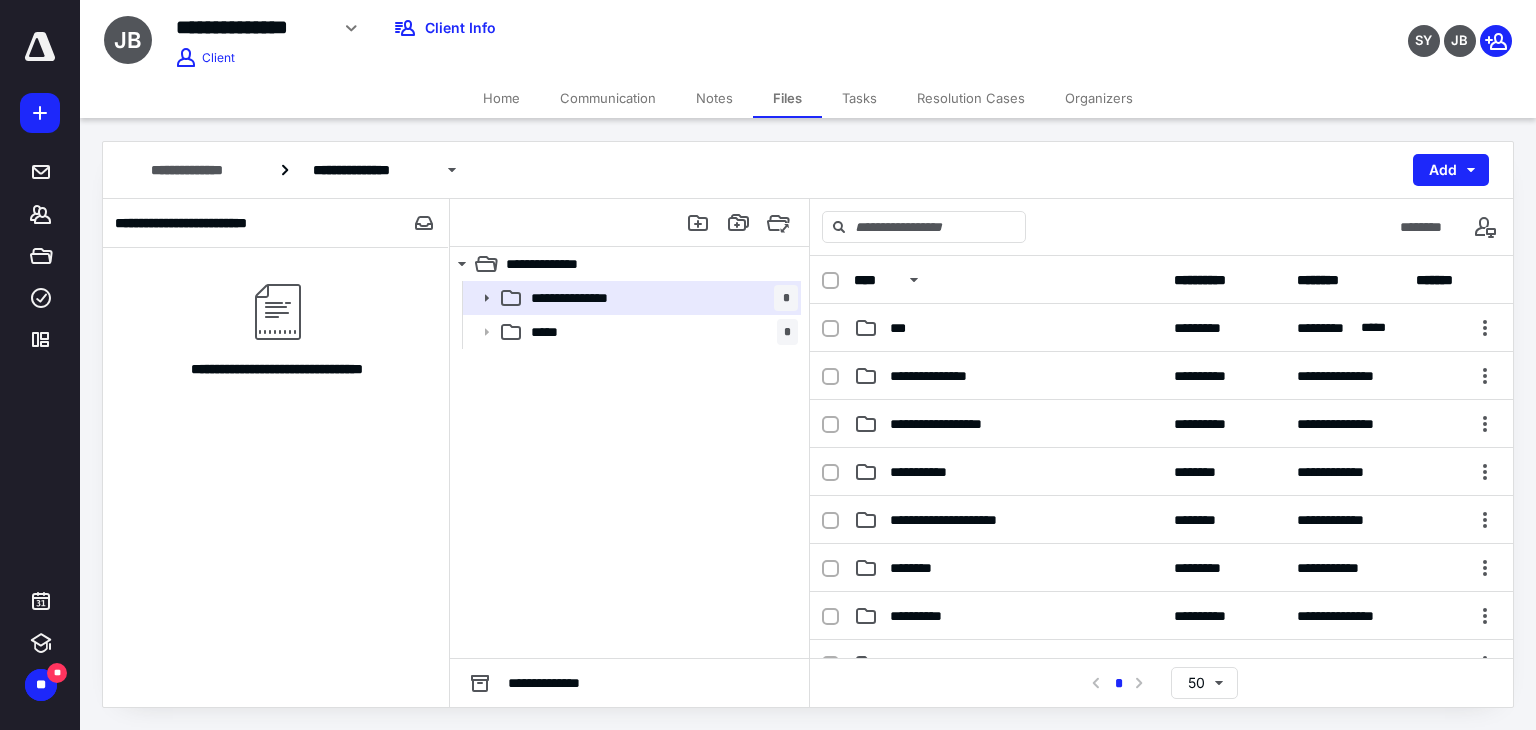 scroll, scrollTop: 0, scrollLeft: 0, axis: both 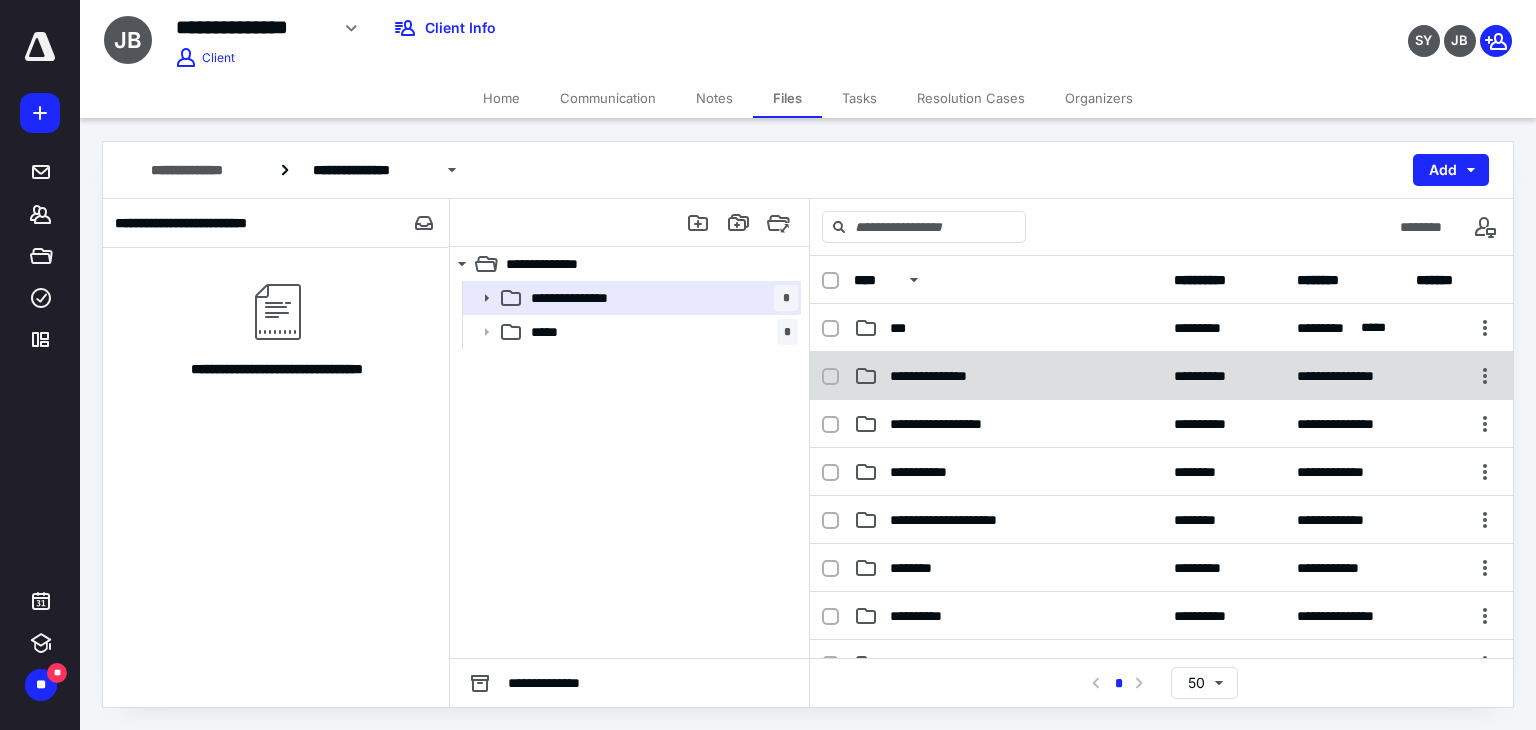 click on "**********" at bounding box center (1008, 376) 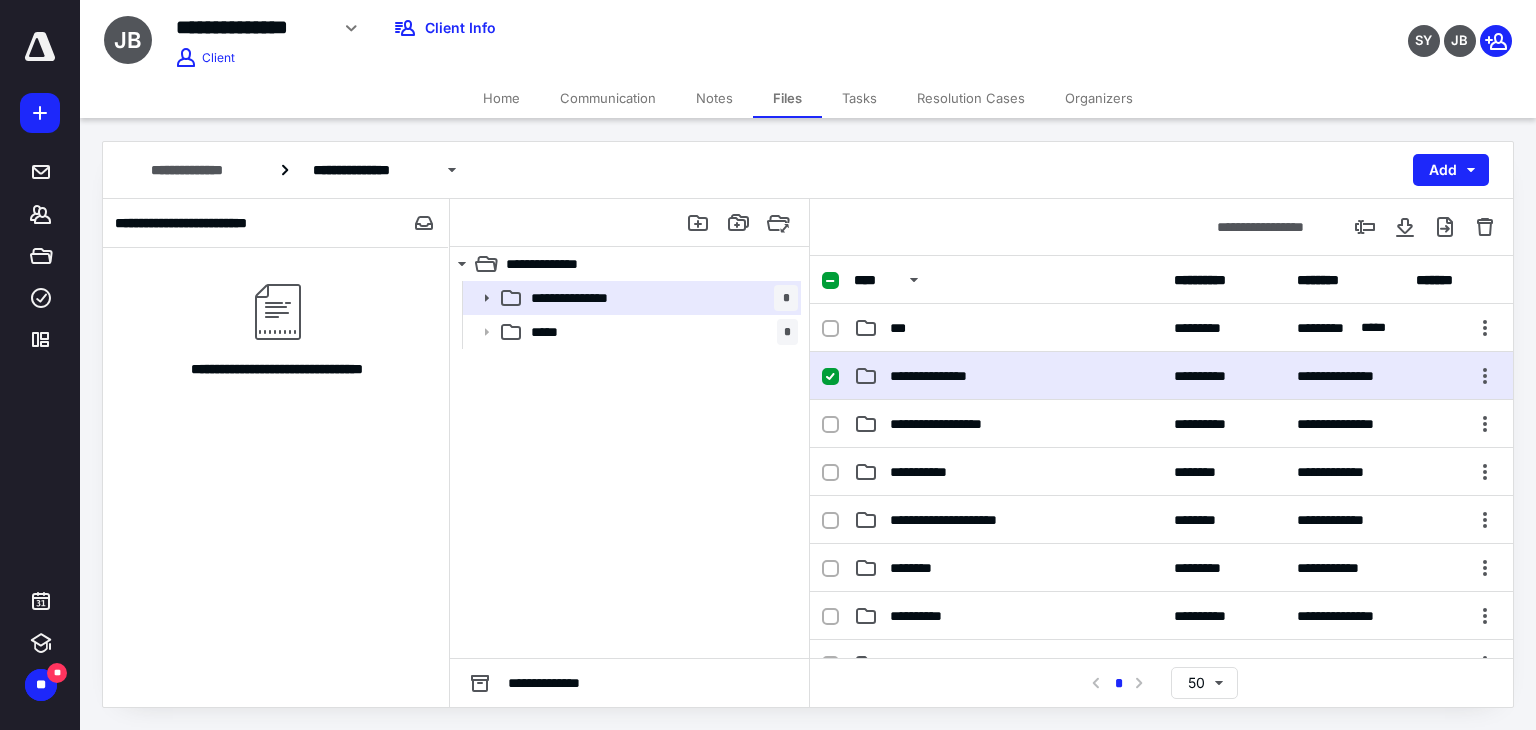 click on "**********" at bounding box center [1008, 376] 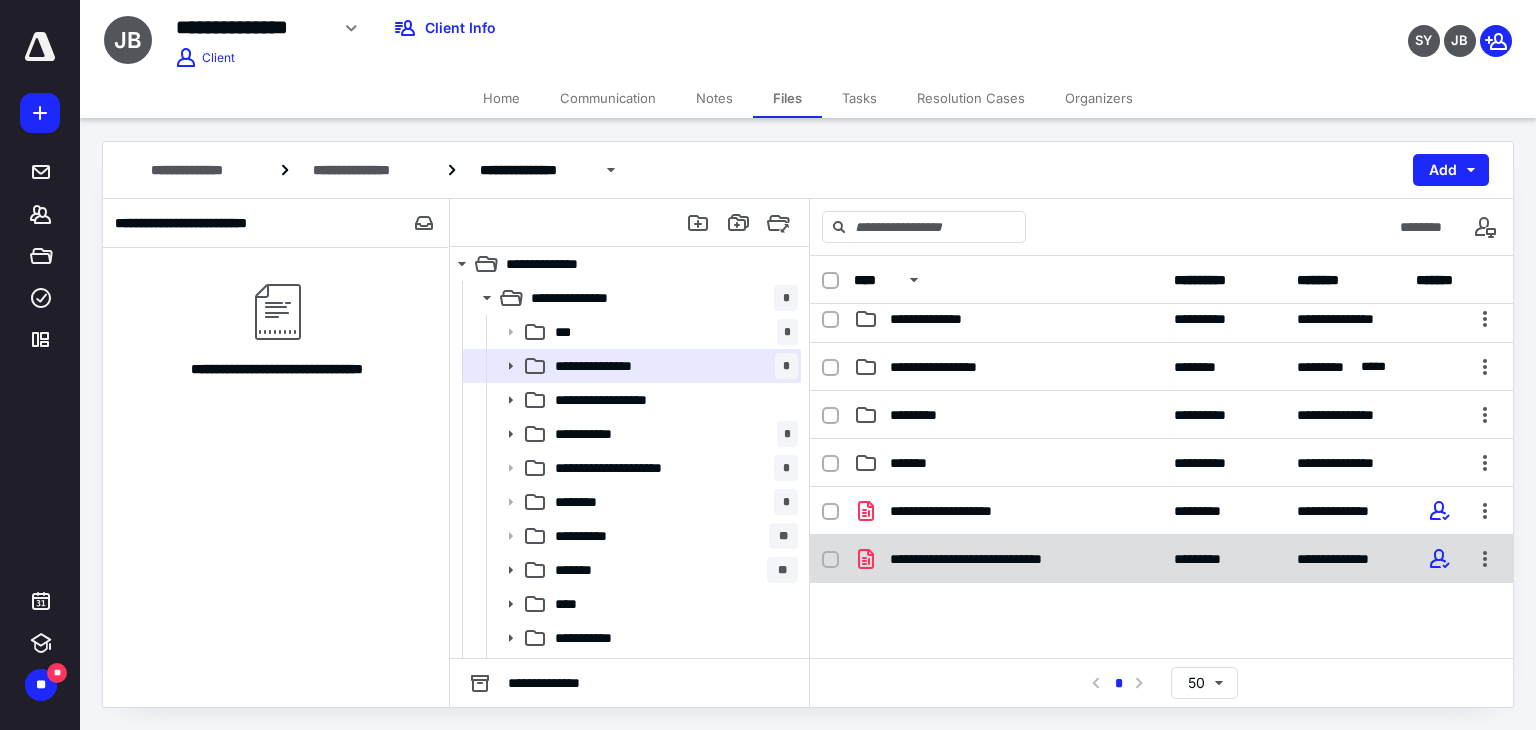 scroll, scrollTop: 424, scrollLeft: 0, axis: vertical 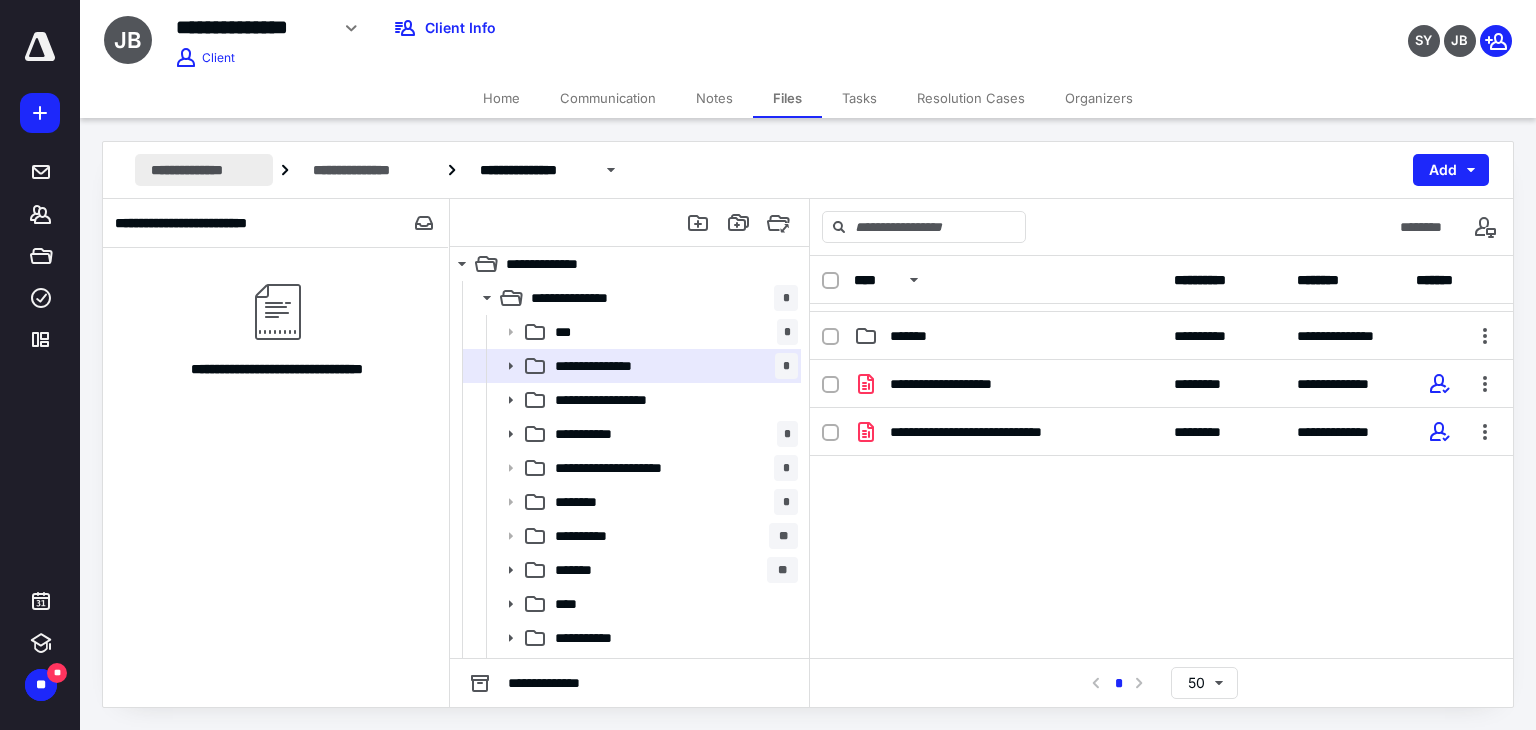 click on "**********" at bounding box center (204, 170) 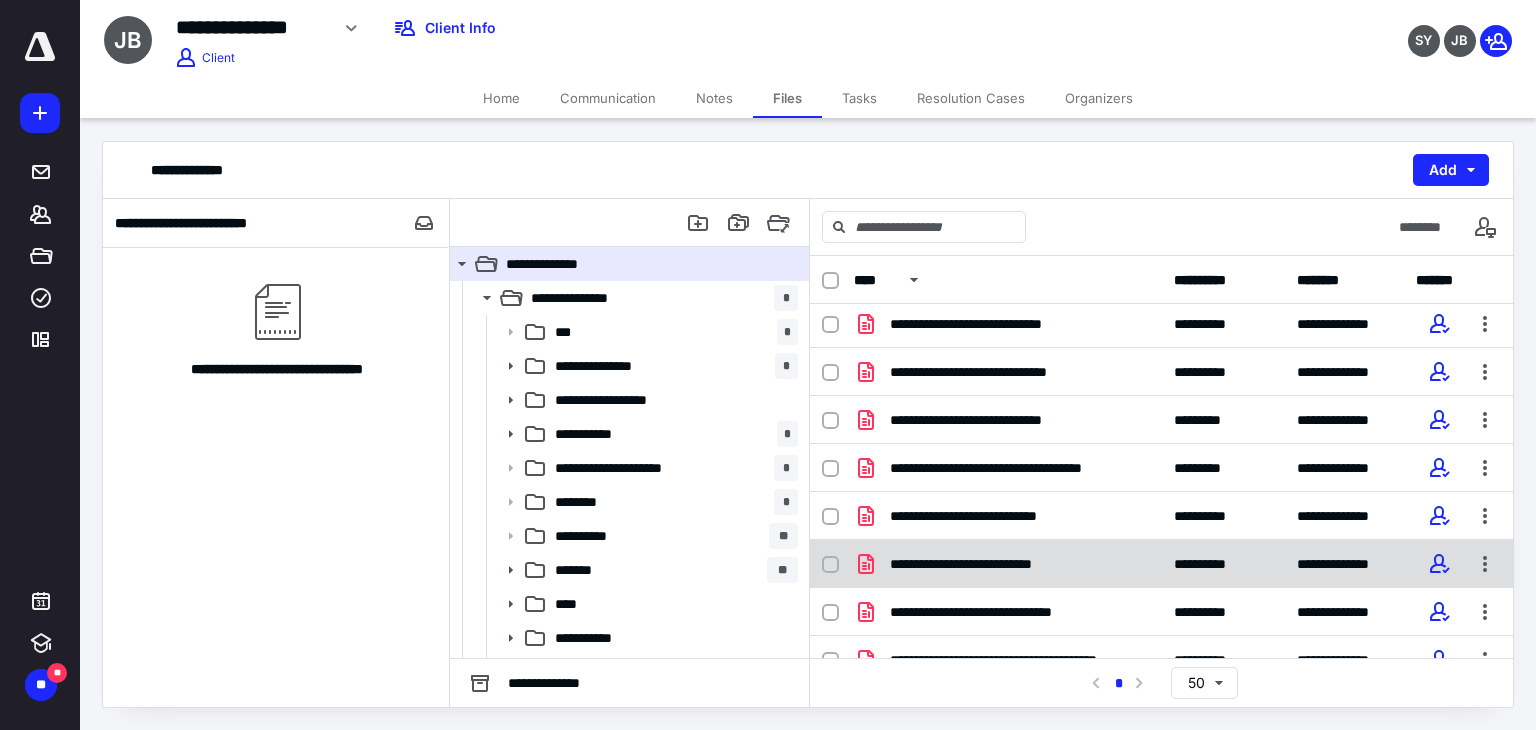 scroll, scrollTop: 1105, scrollLeft: 0, axis: vertical 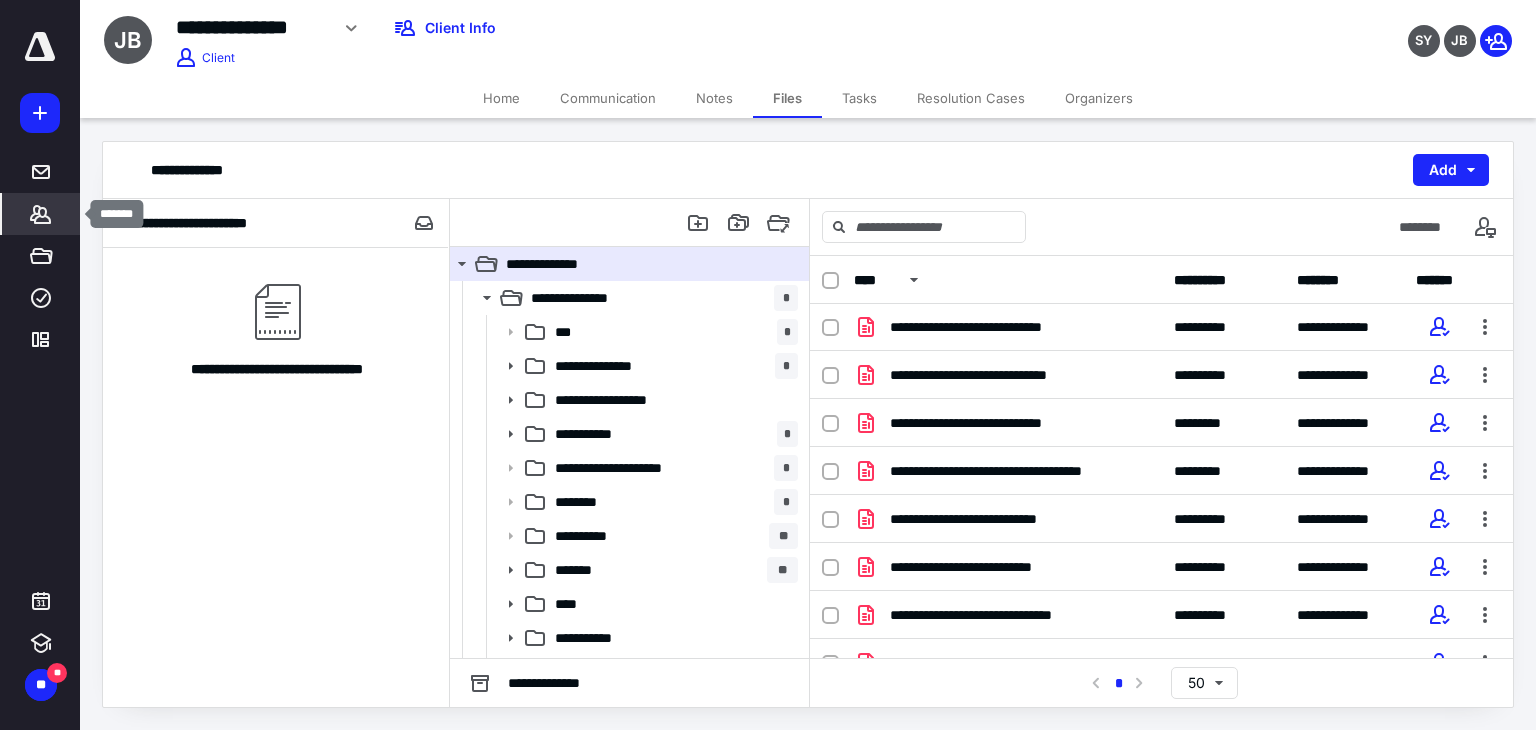 click 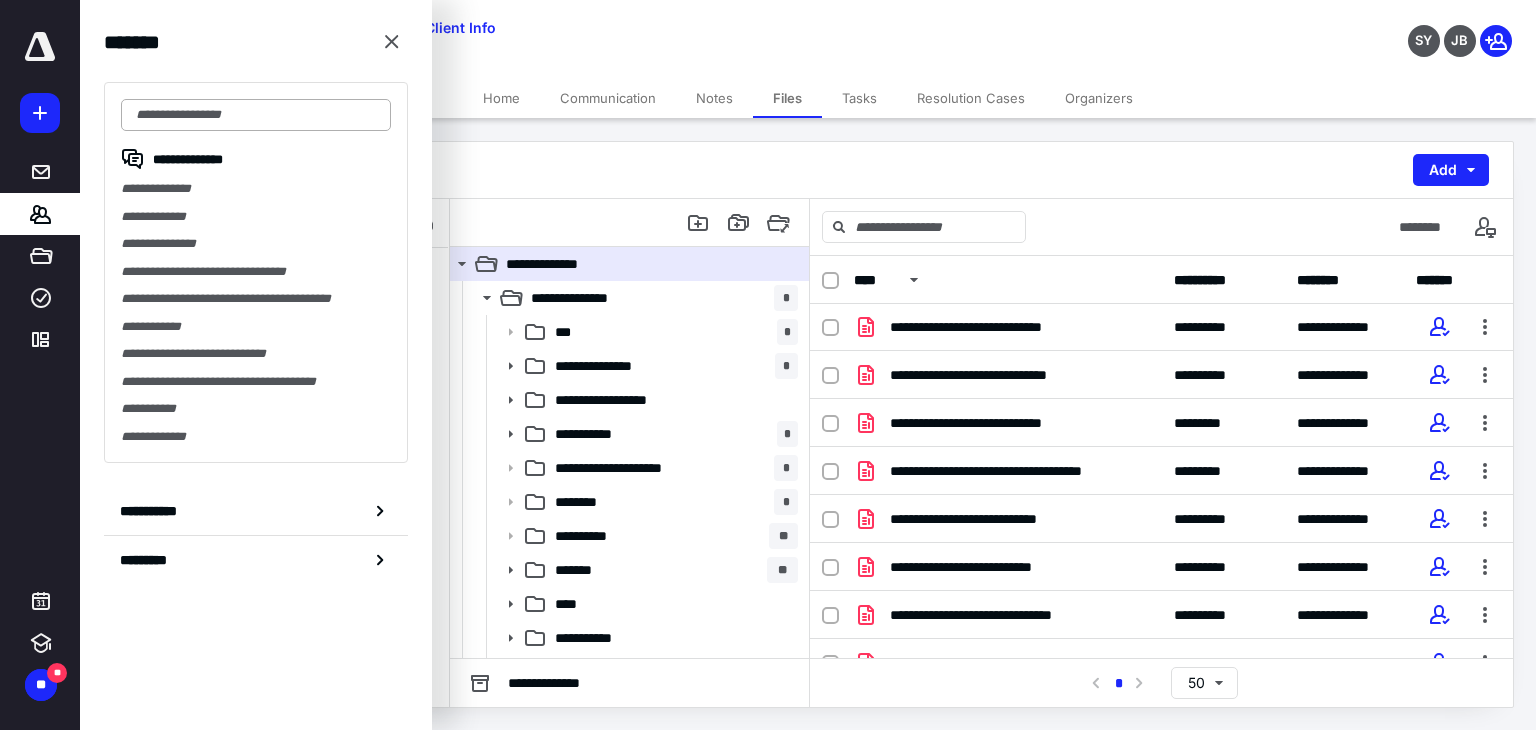 click at bounding box center [256, 115] 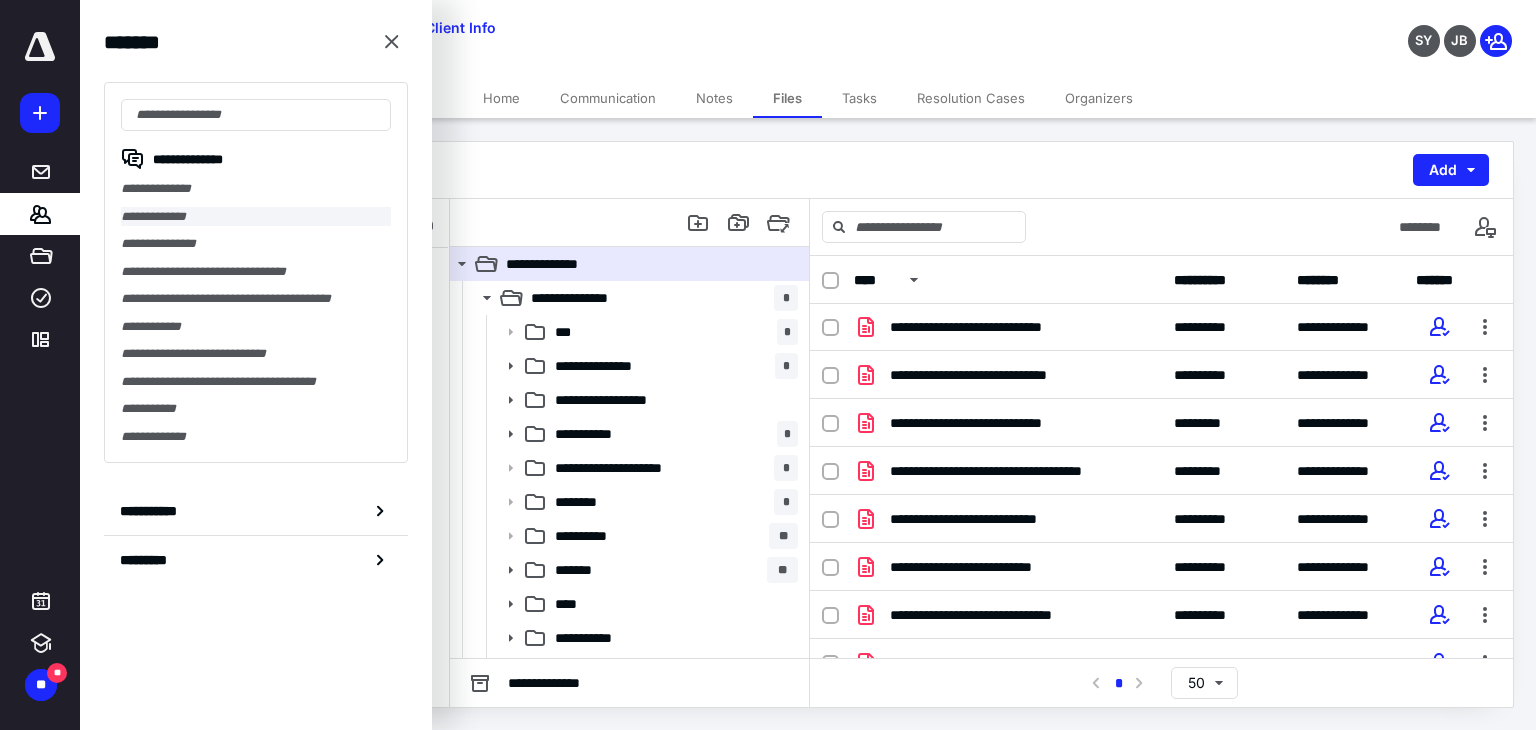 click on "**********" at bounding box center (256, 217) 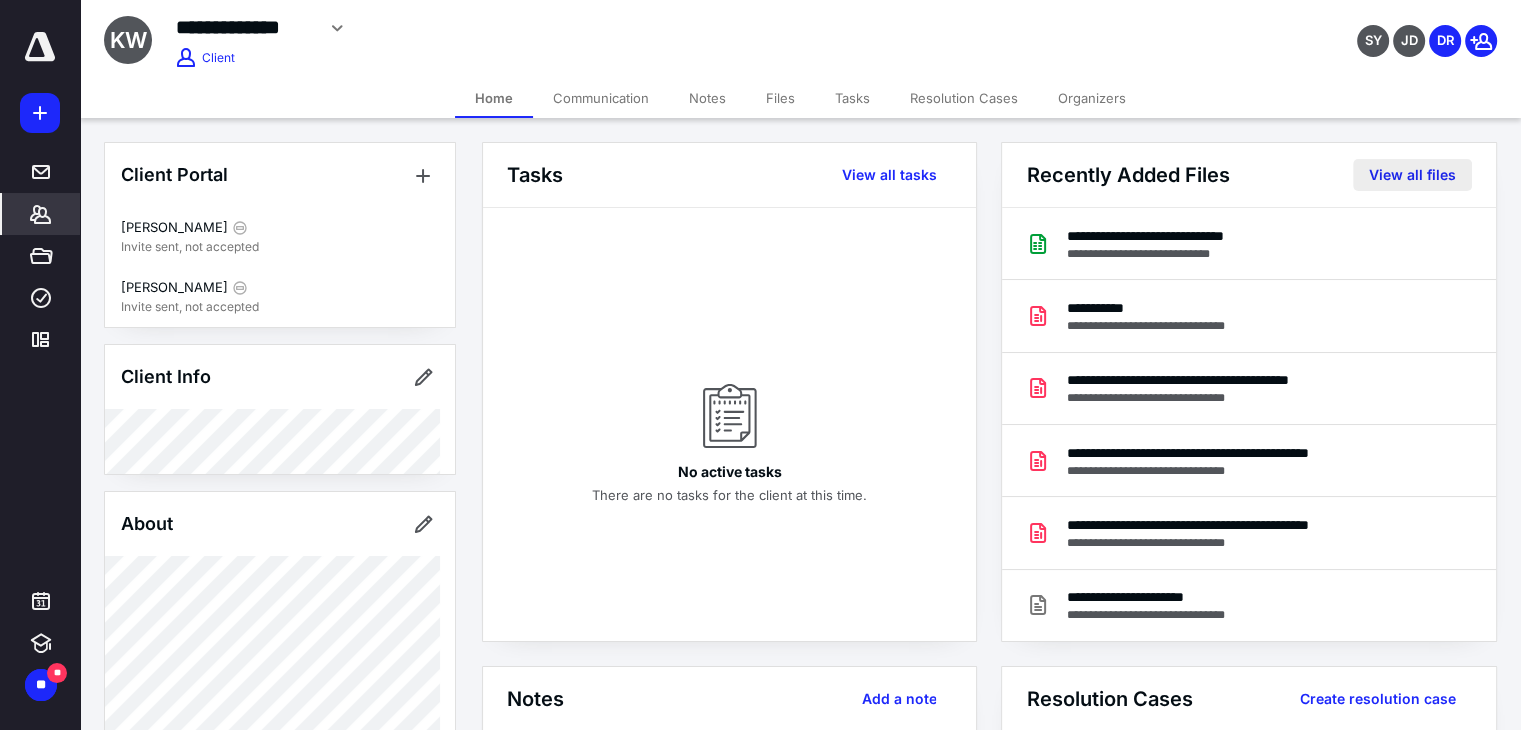 click on "View all files" at bounding box center (1412, 175) 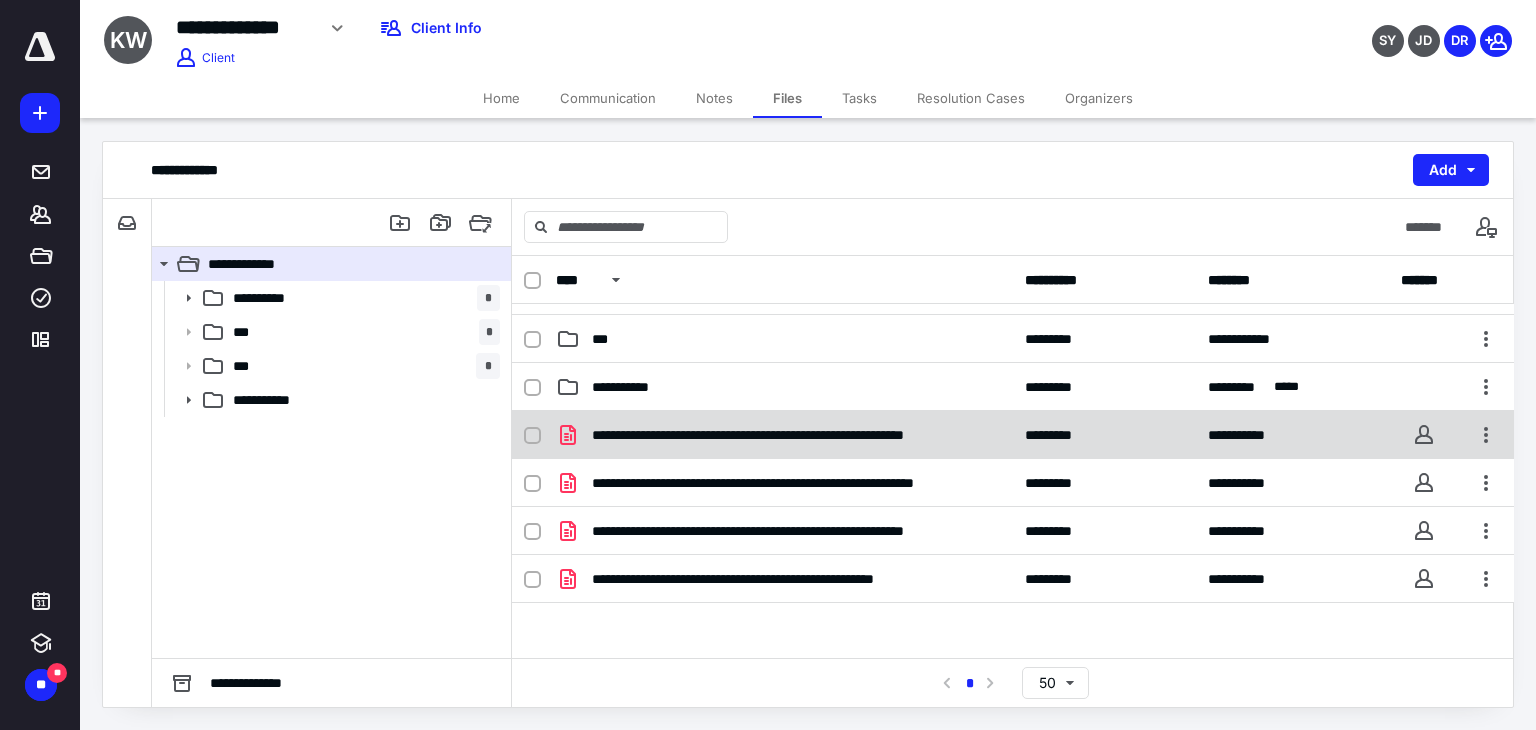 scroll, scrollTop: 100, scrollLeft: 0, axis: vertical 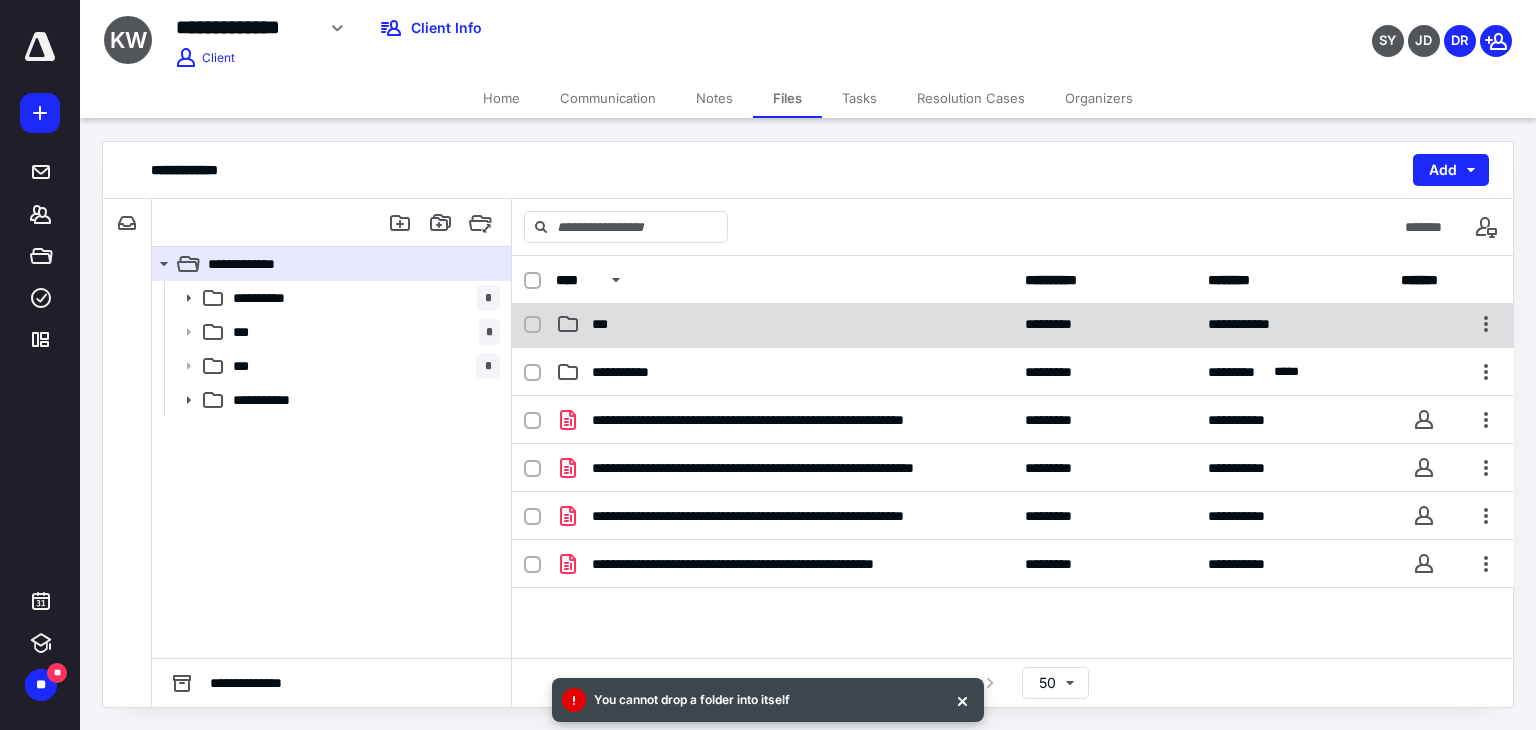 click on "**********" at bounding box center [1013, 324] 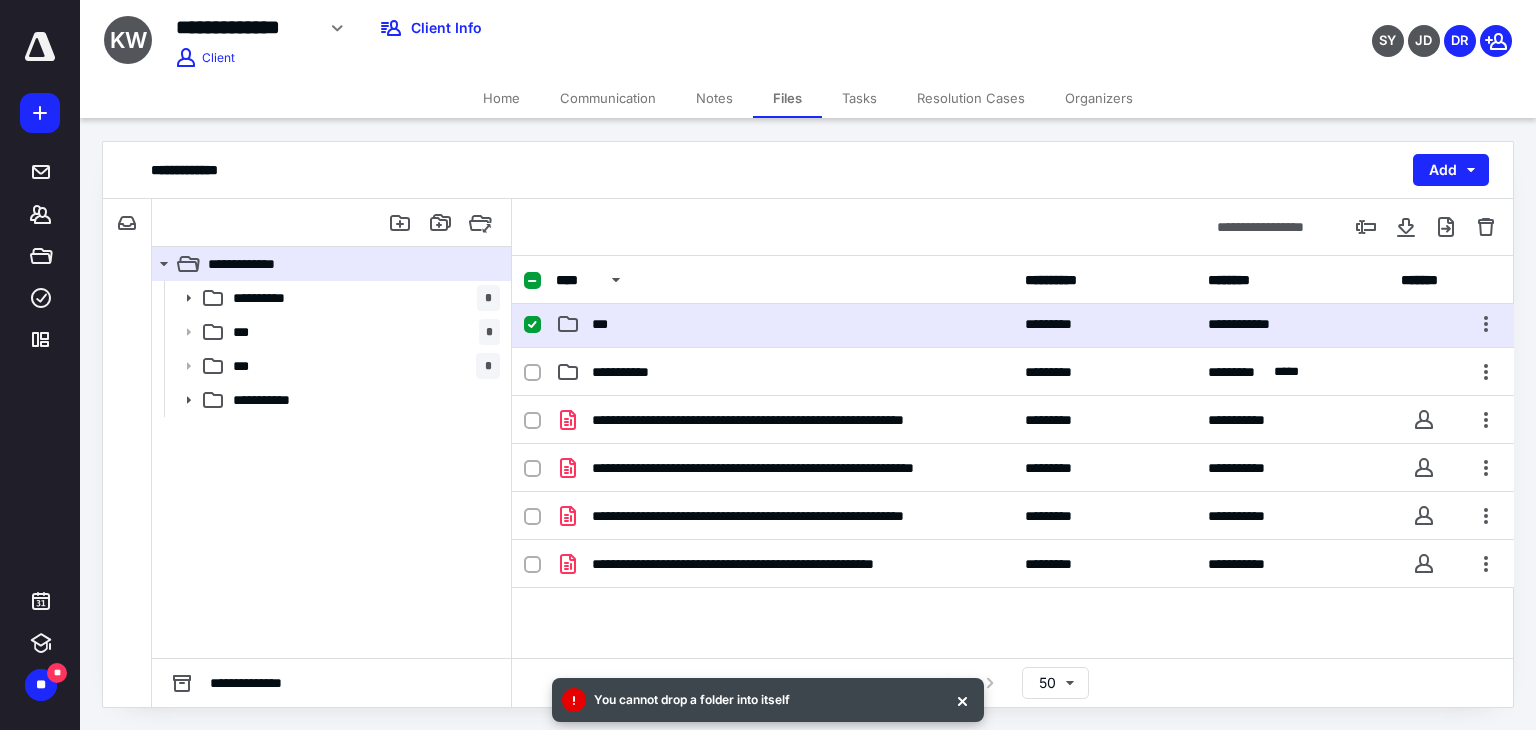 click on "***" at bounding box center (784, 324) 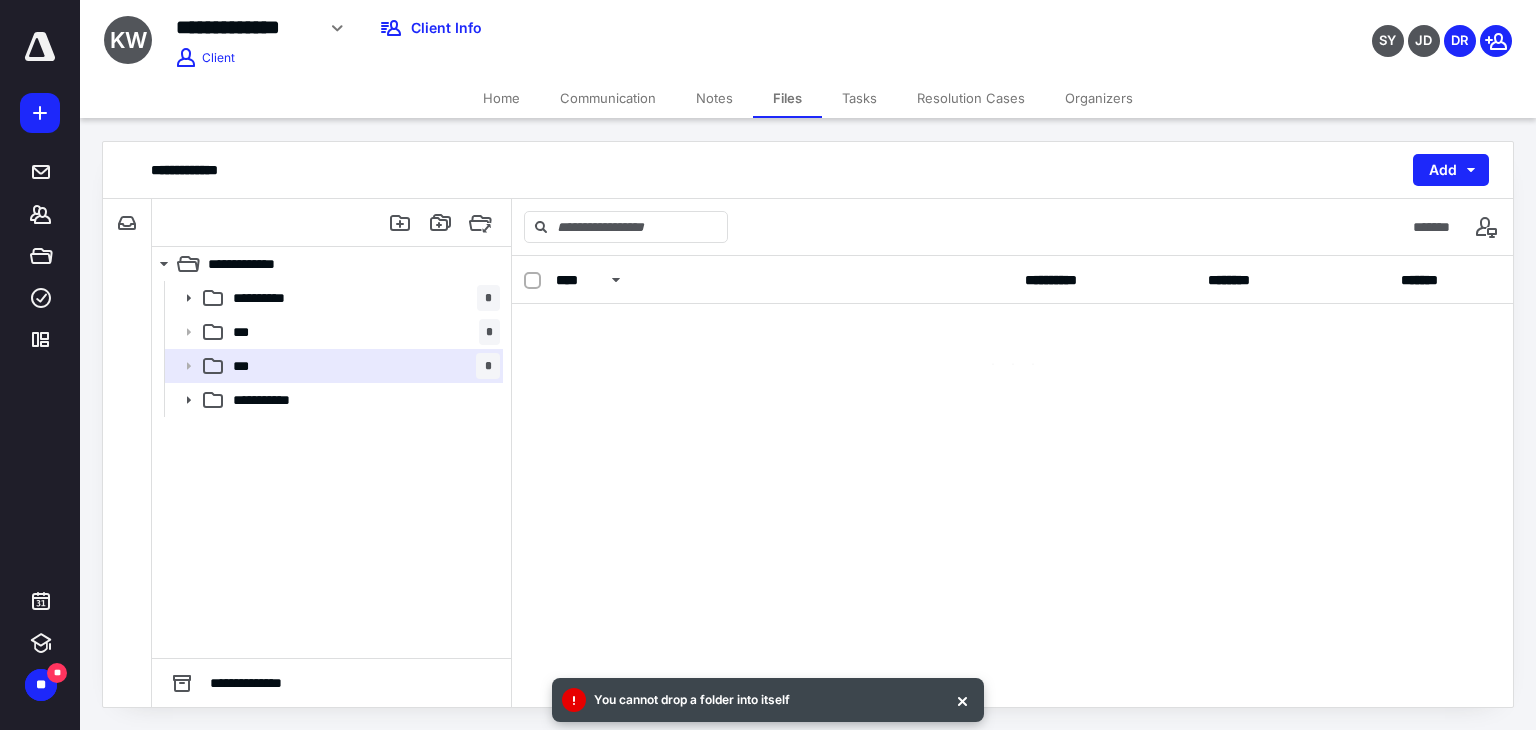 scroll, scrollTop: 0, scrollLeft: 0, axis: both 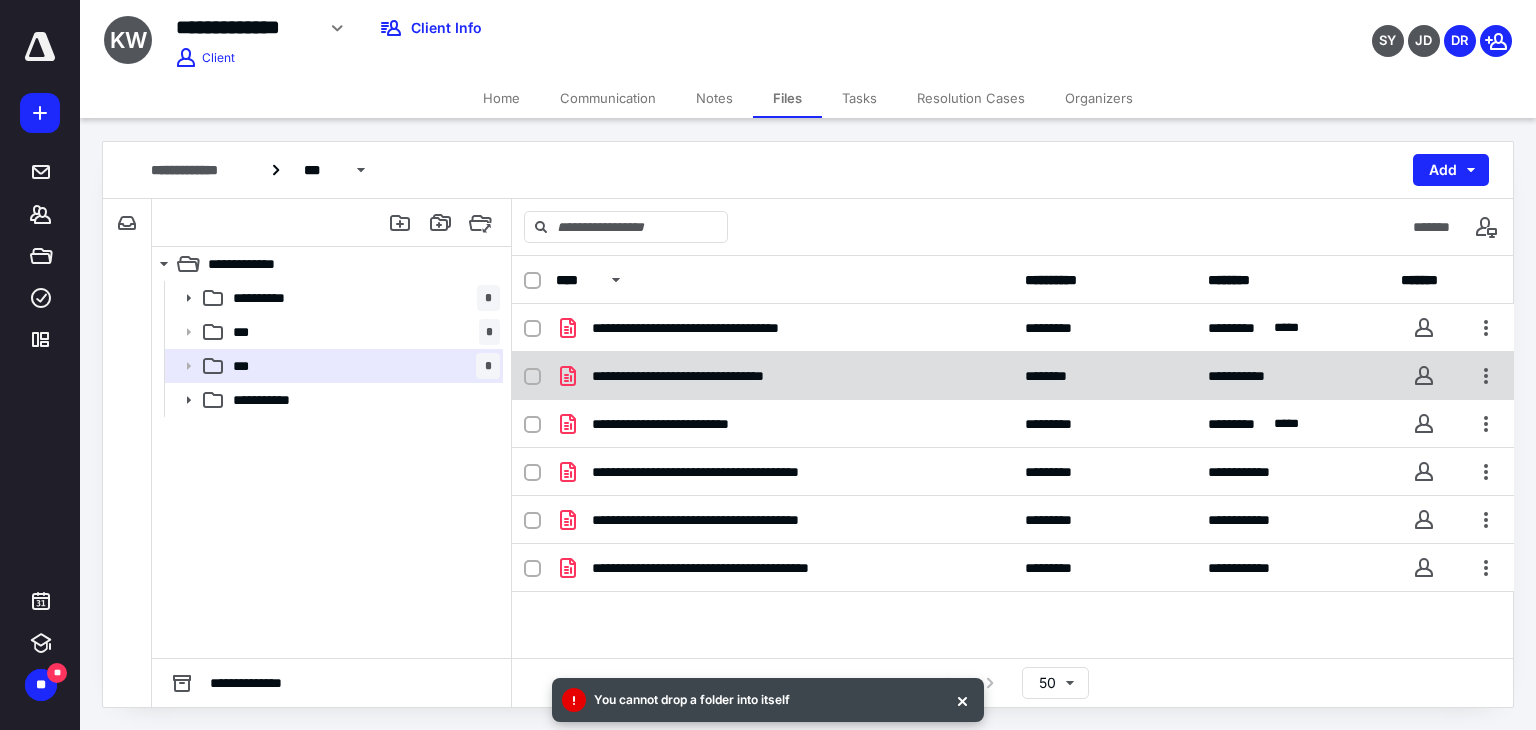 click on "**********" at bounding box center [1013, 376] 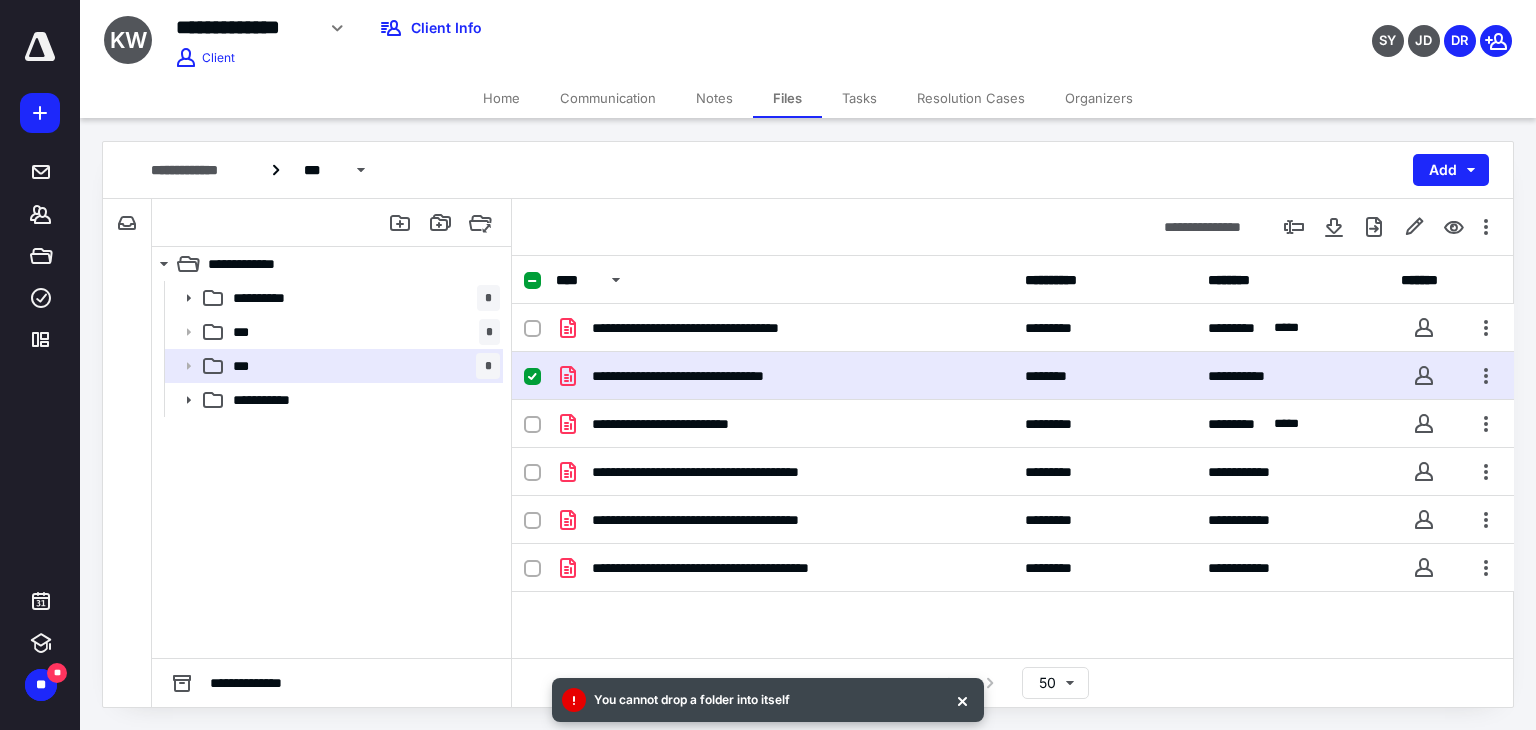 click on "**********" at bounding box center (1013, 376) 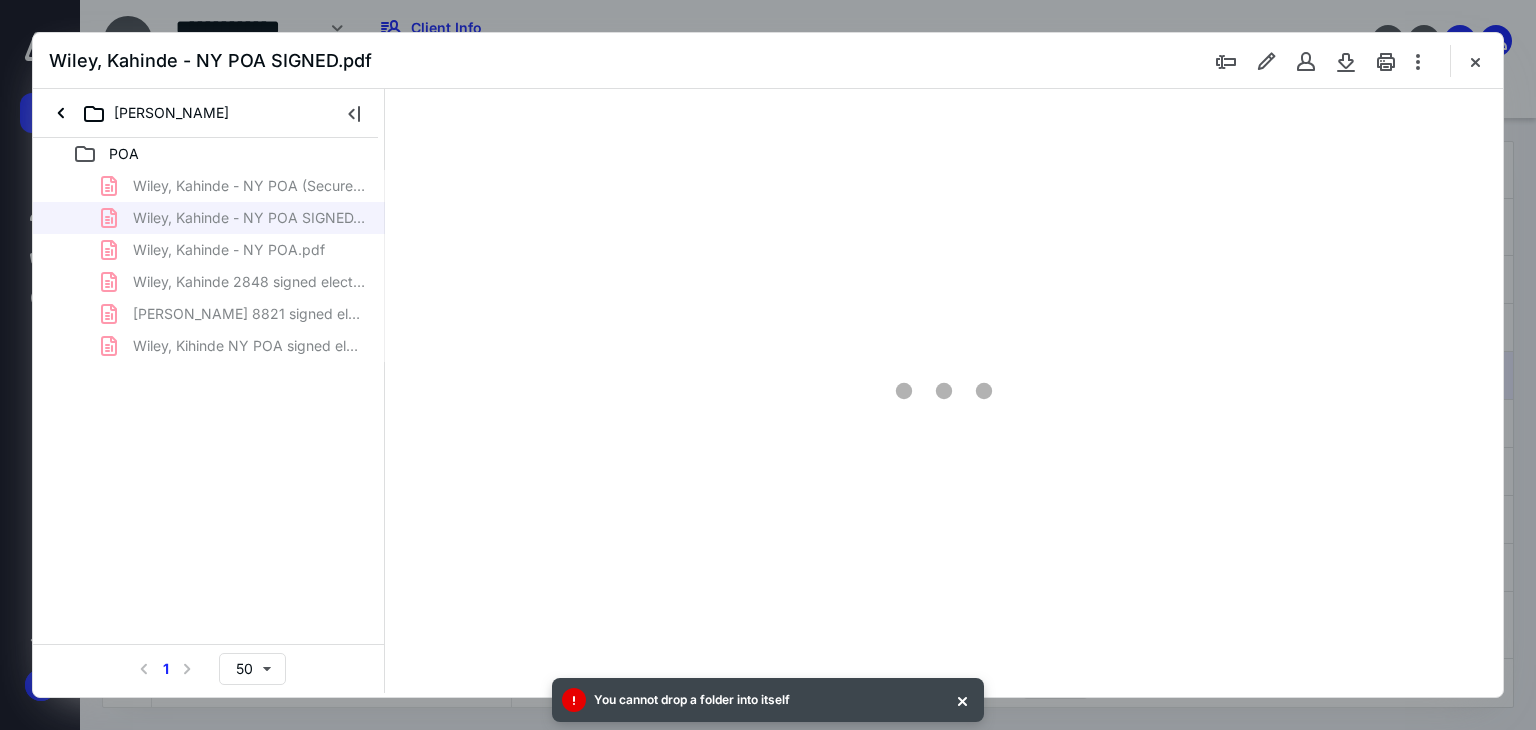 scroll, scrollTop: 0, scrollLeft: 0, axis: both 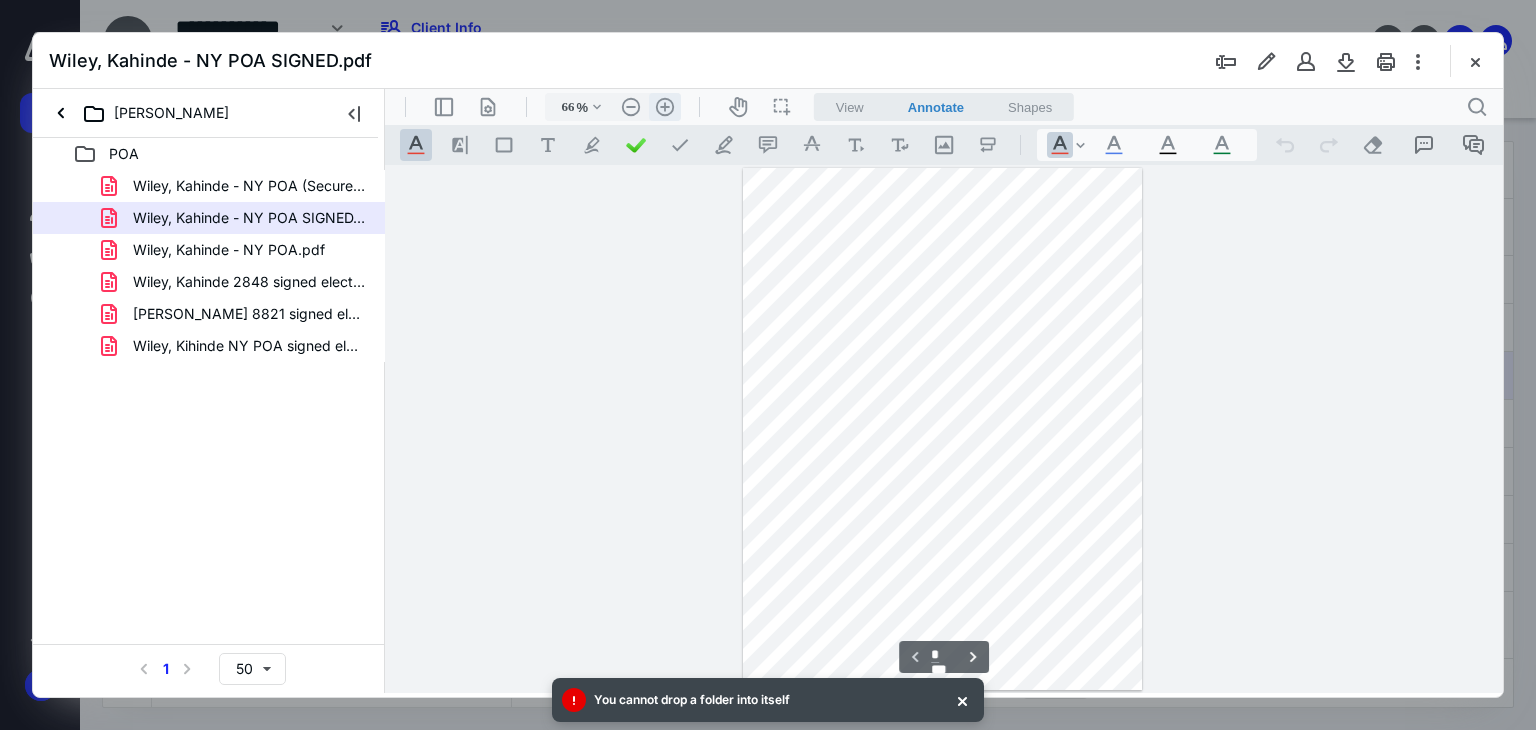 click on ".cls-1{fill:#abb0c4;} icon - header - zoom - in - line" at bounding box center (665, 107) 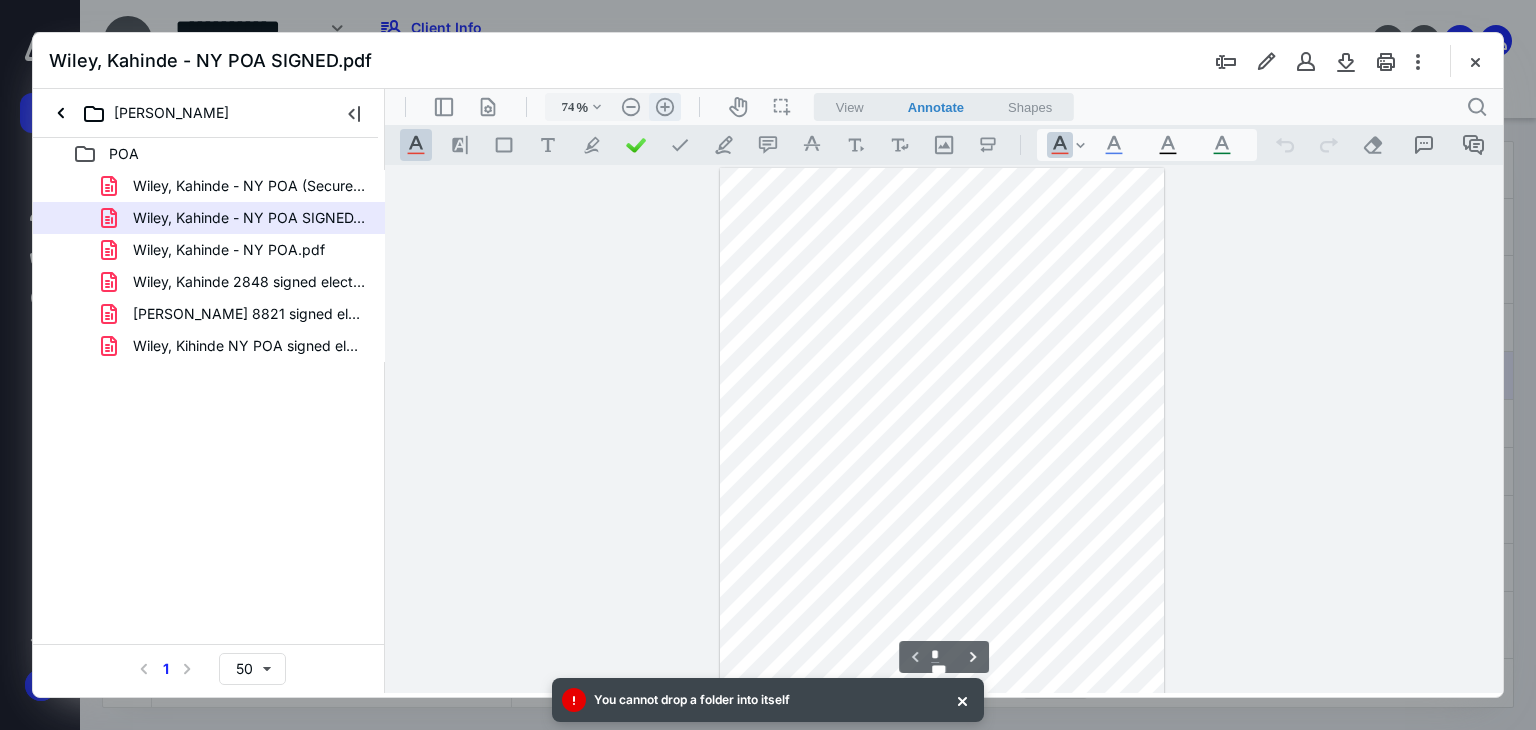 click on ".cls-1{fill:#abb0c4;} icon - header - zoom - in - line" at bounding box center [665, 107] 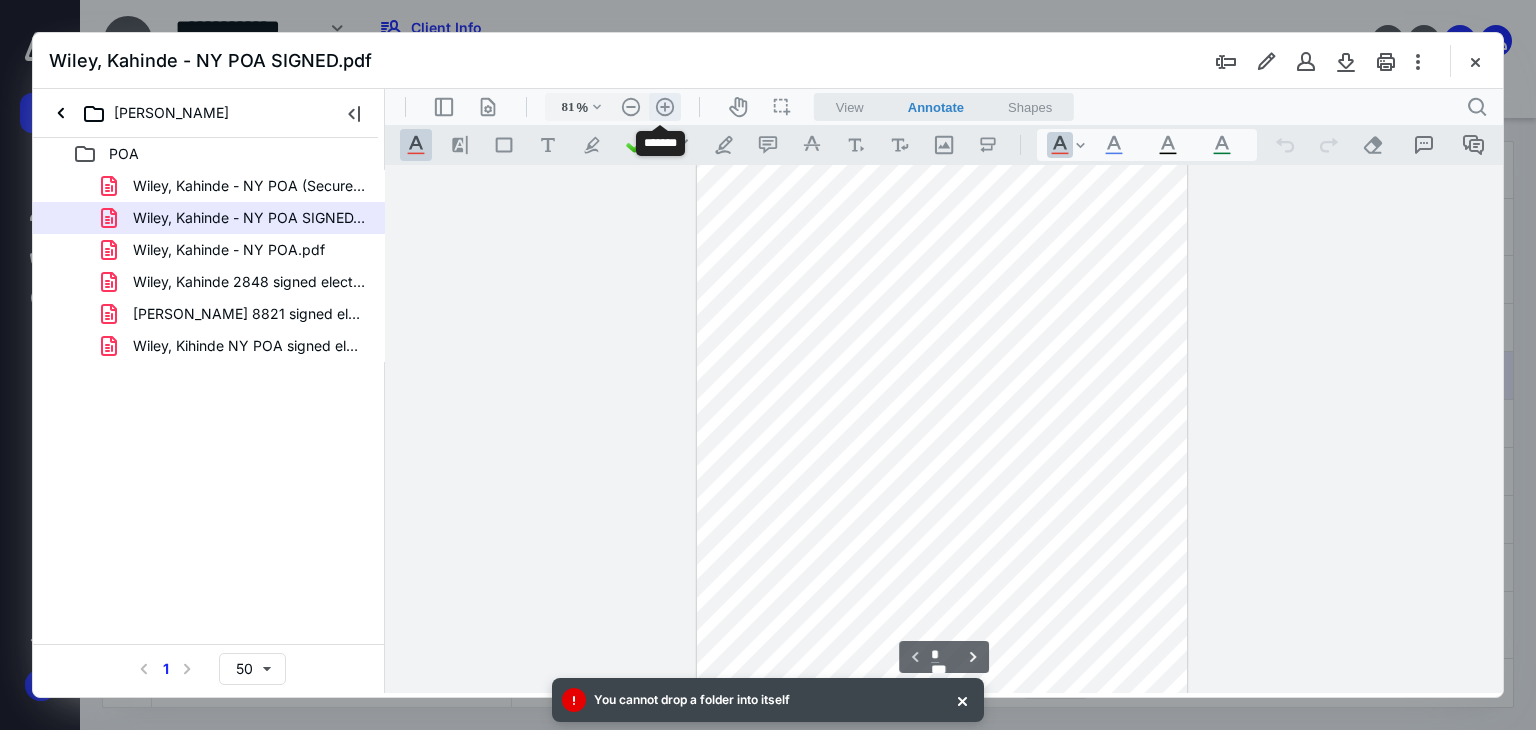click on ".cls-1{fill:#abb0c4;} icon - header - zoom - in - line" at bounding box center [665, 107] 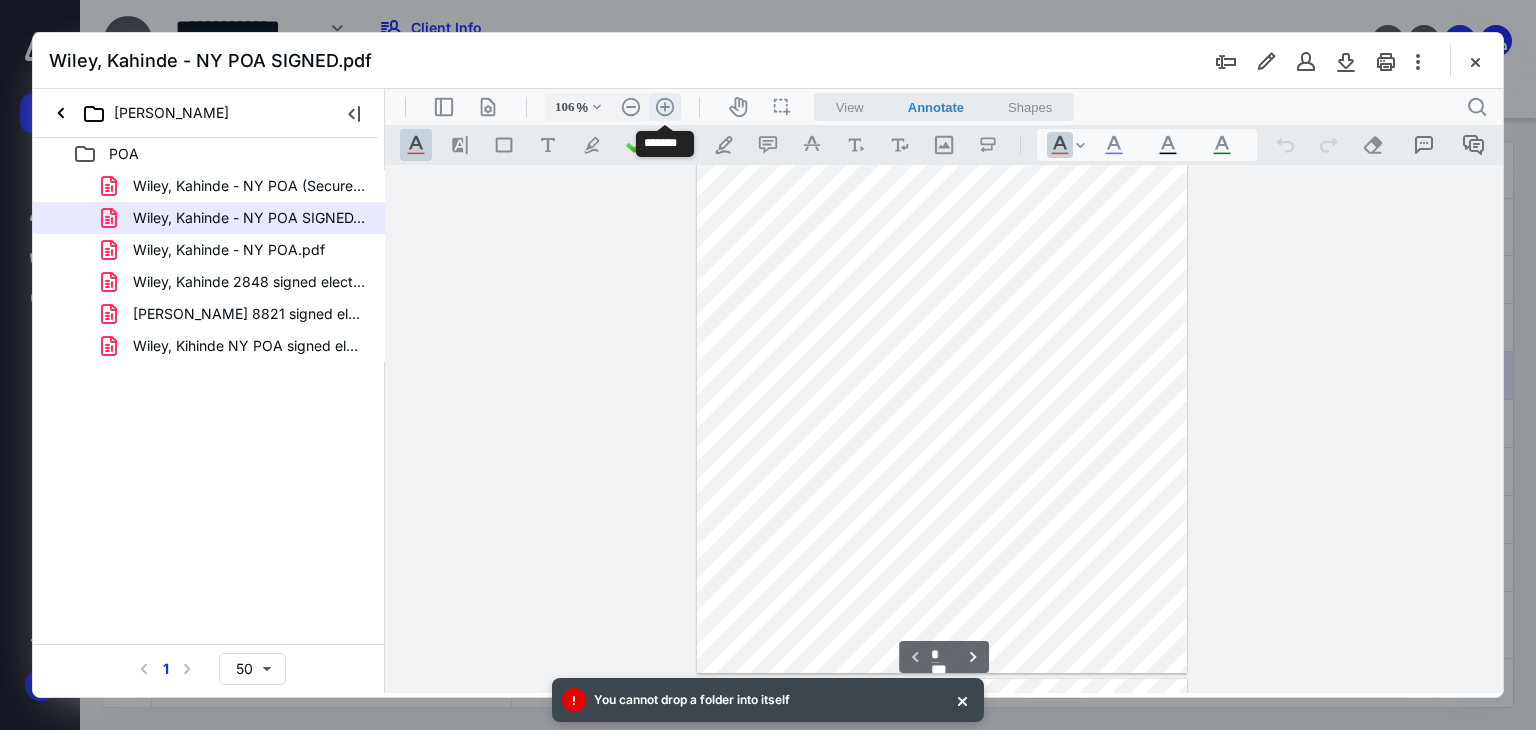 click on ".cls-1{fill:#abb0c4;} icon - header - zoom - in - line" at bounding box center [665, 107] 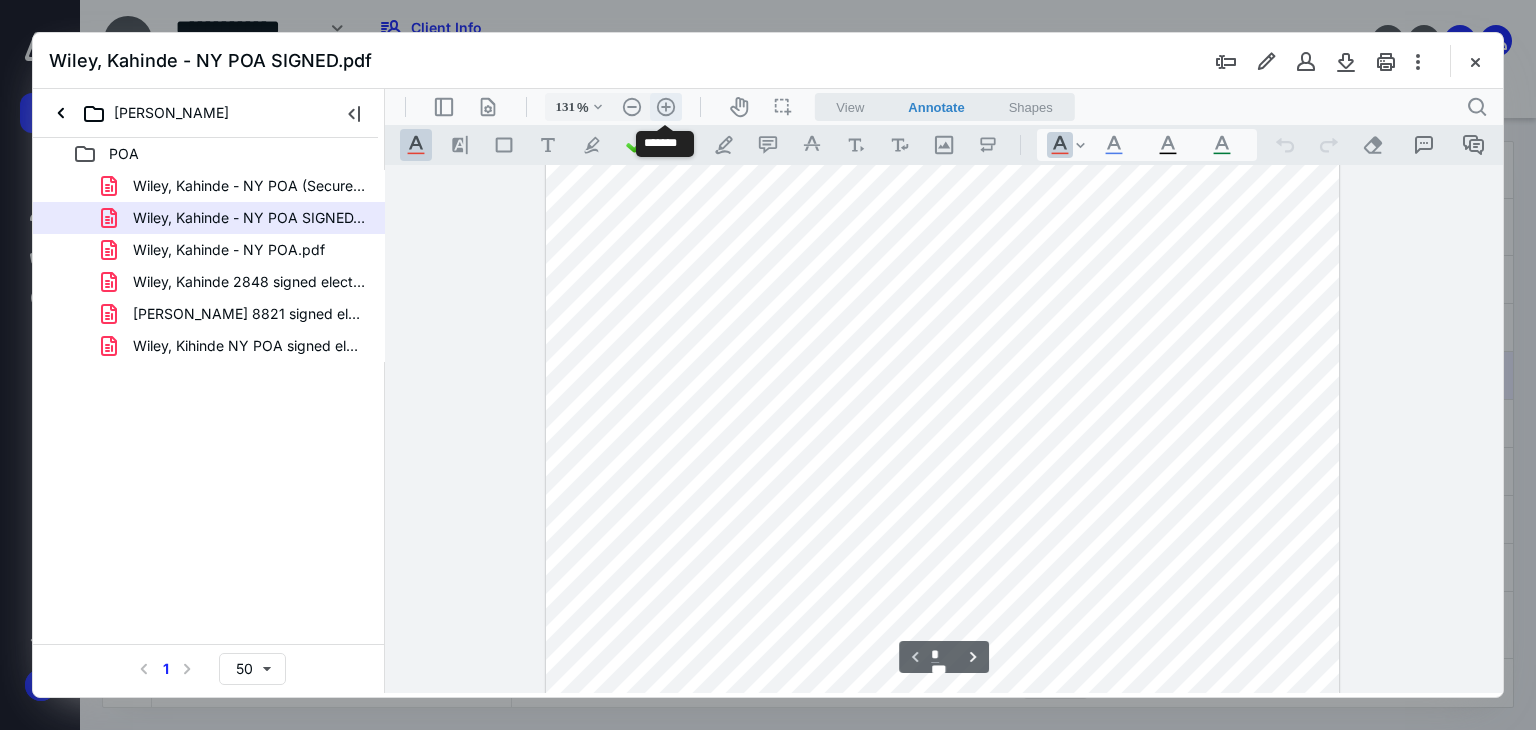 click on ".cls-1{fill:#abb0c4;} icon - header - zoom - in - line" at bounding box center (666, 107) 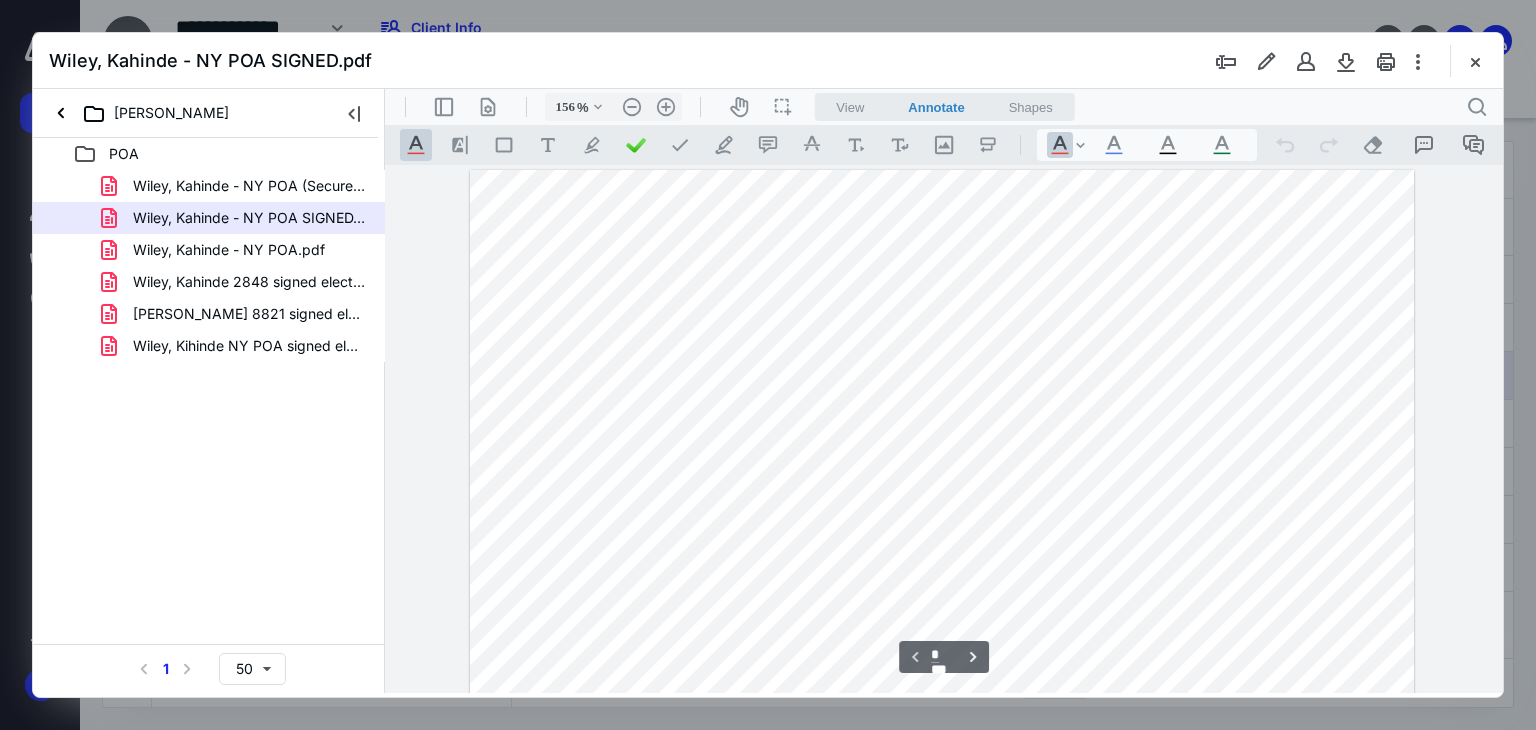 scroll, scrollTop: 0, scrollLeft: 0, axis: both 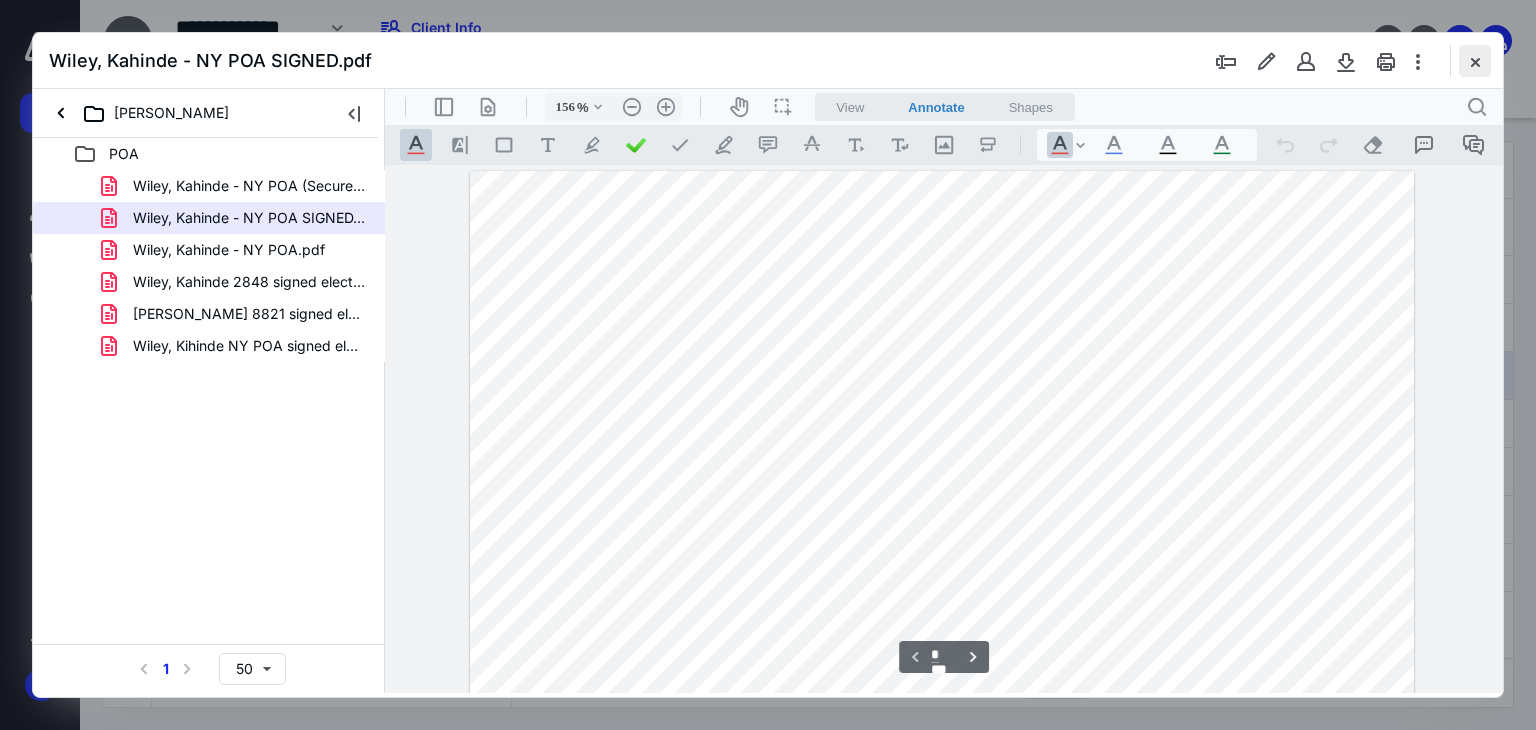 click at bounding box center (1475, 61) 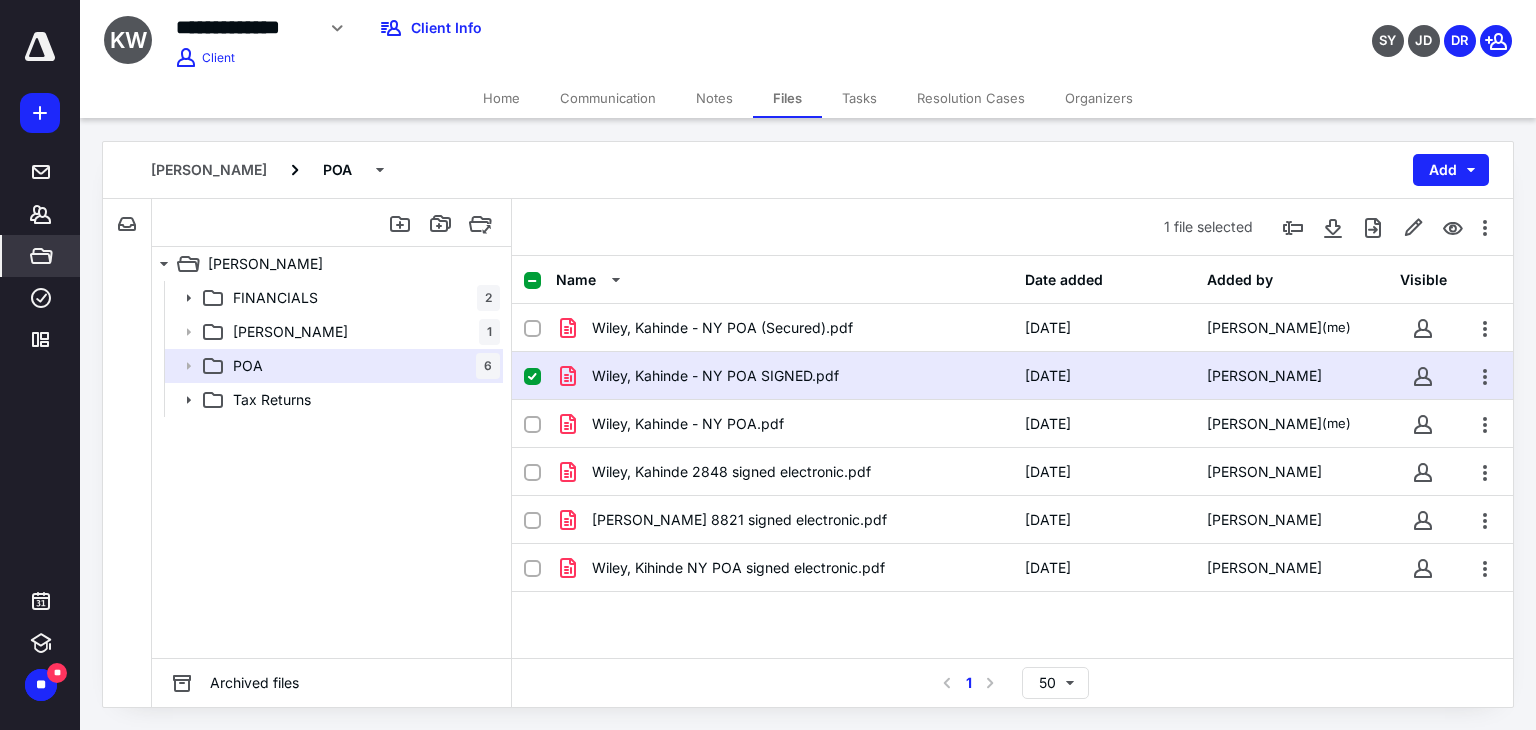 click on "*****" at bounding box center [41, 256] 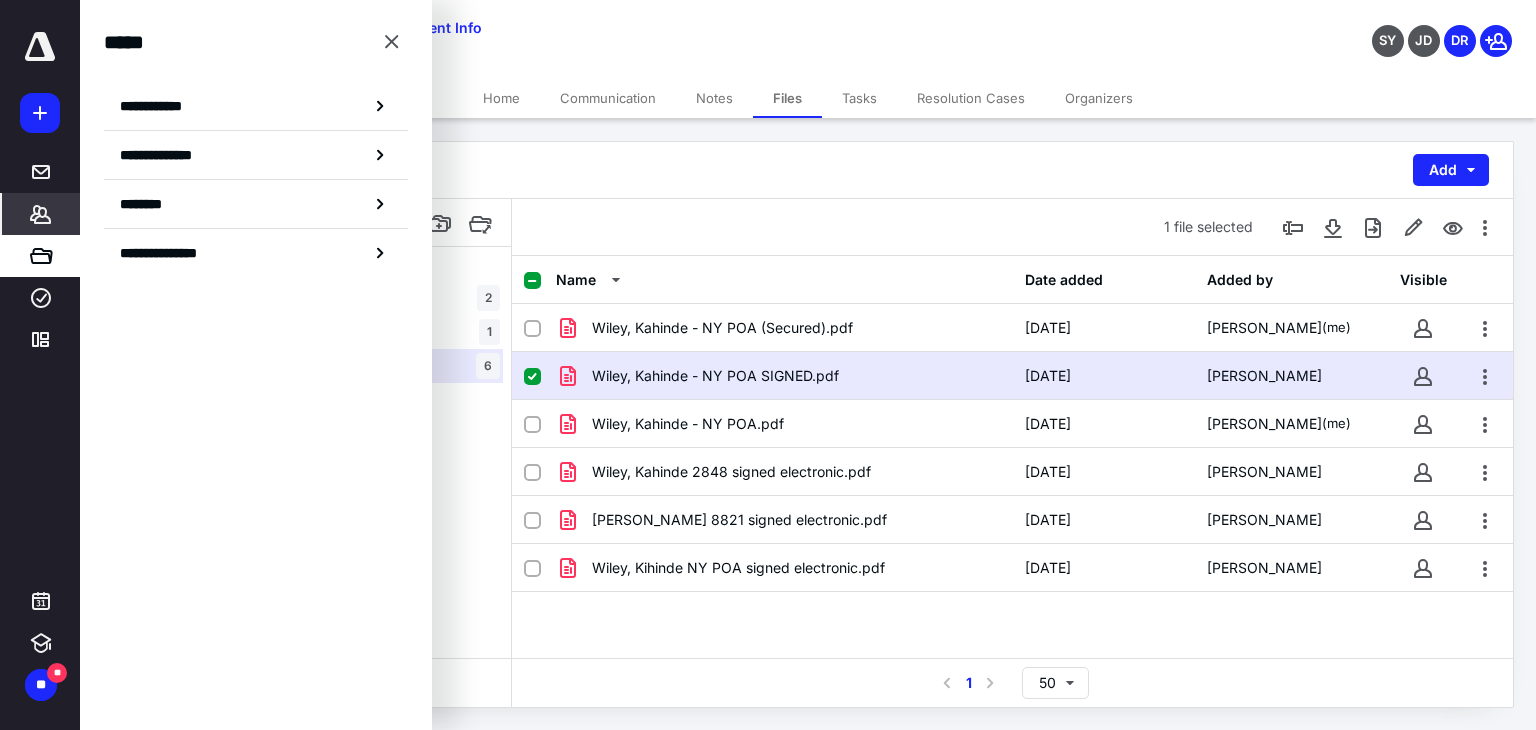 click 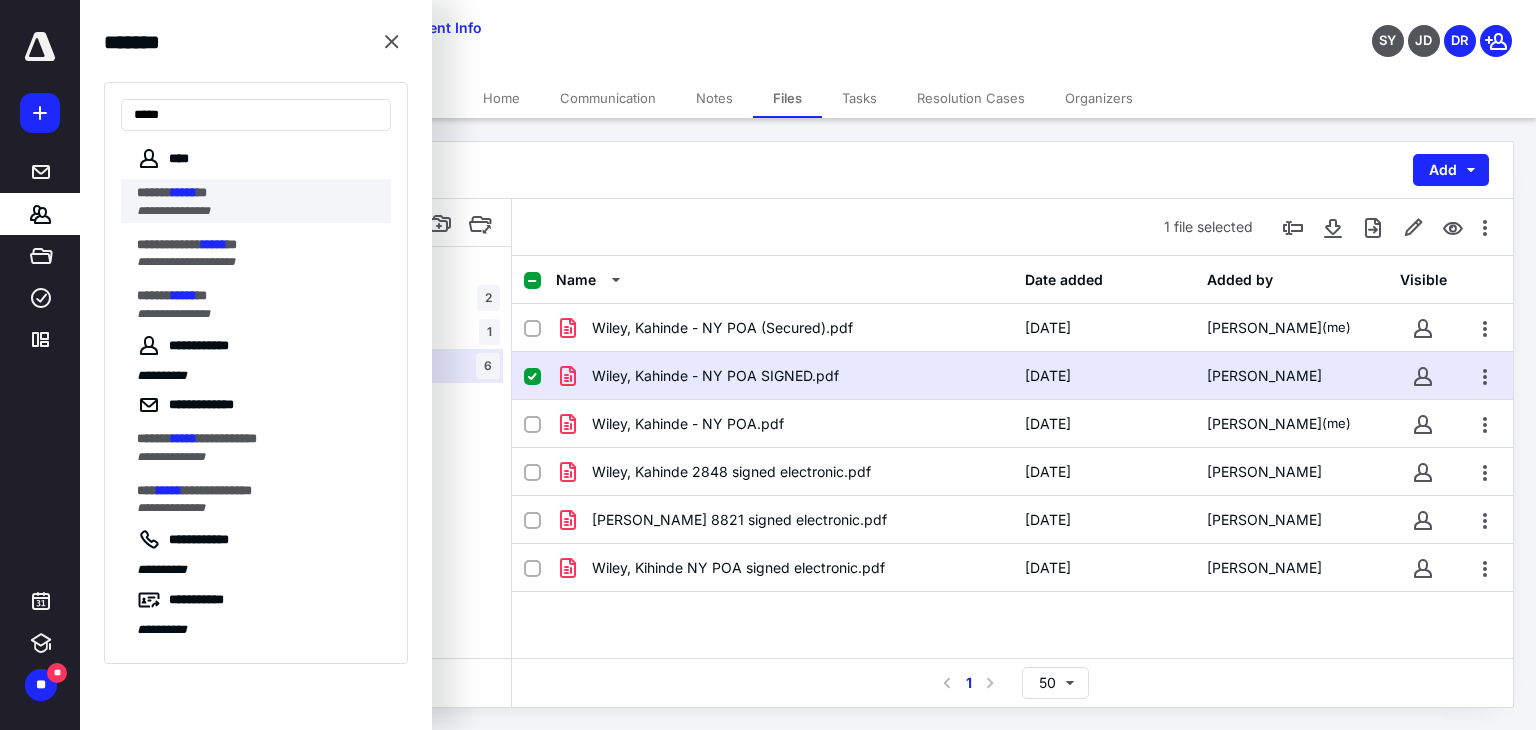 type on "*****" 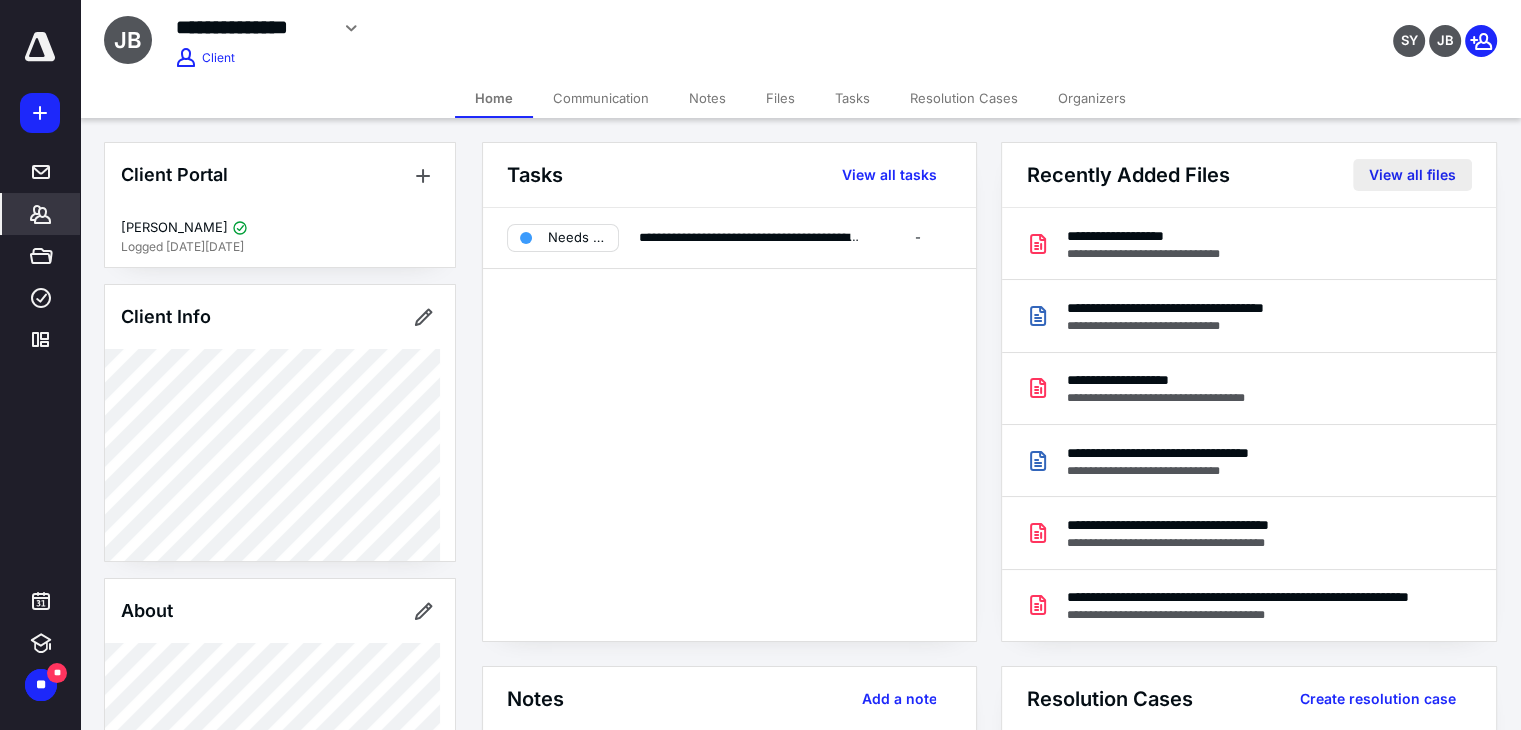 click on "View all files" at bounding box center [1412, 175] 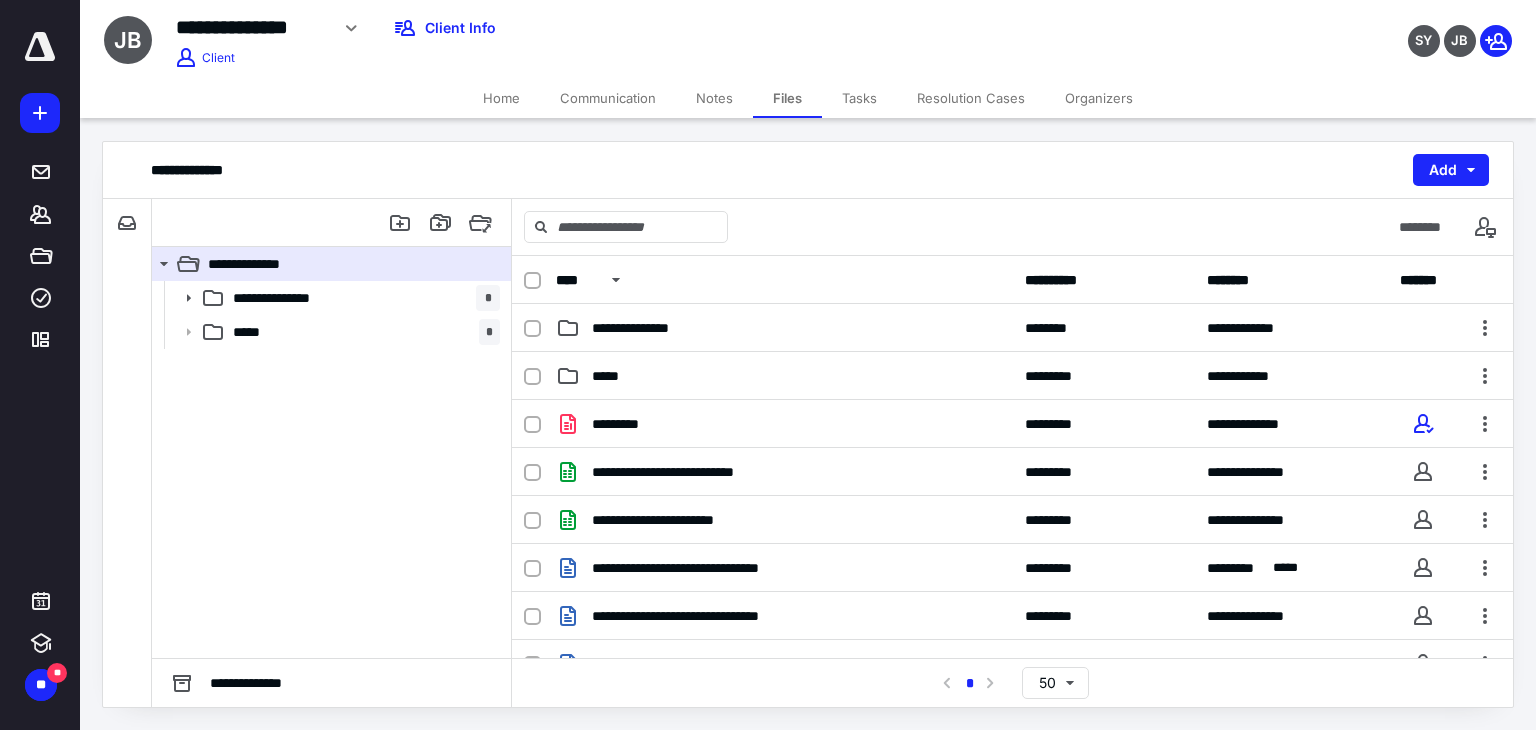 click on "Home" at bounding box center [501, 98] 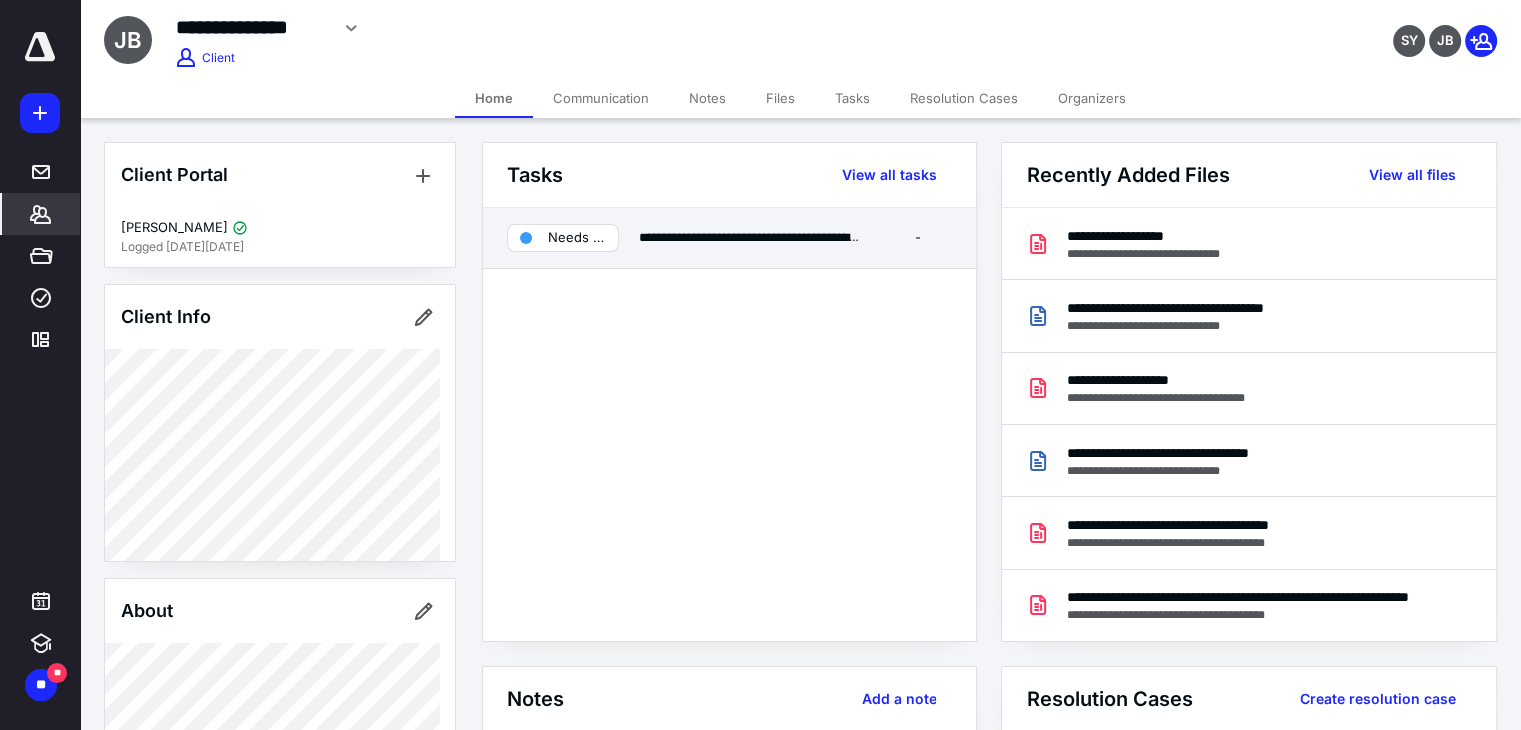 click on "**********" at bounding box center [729, 238] 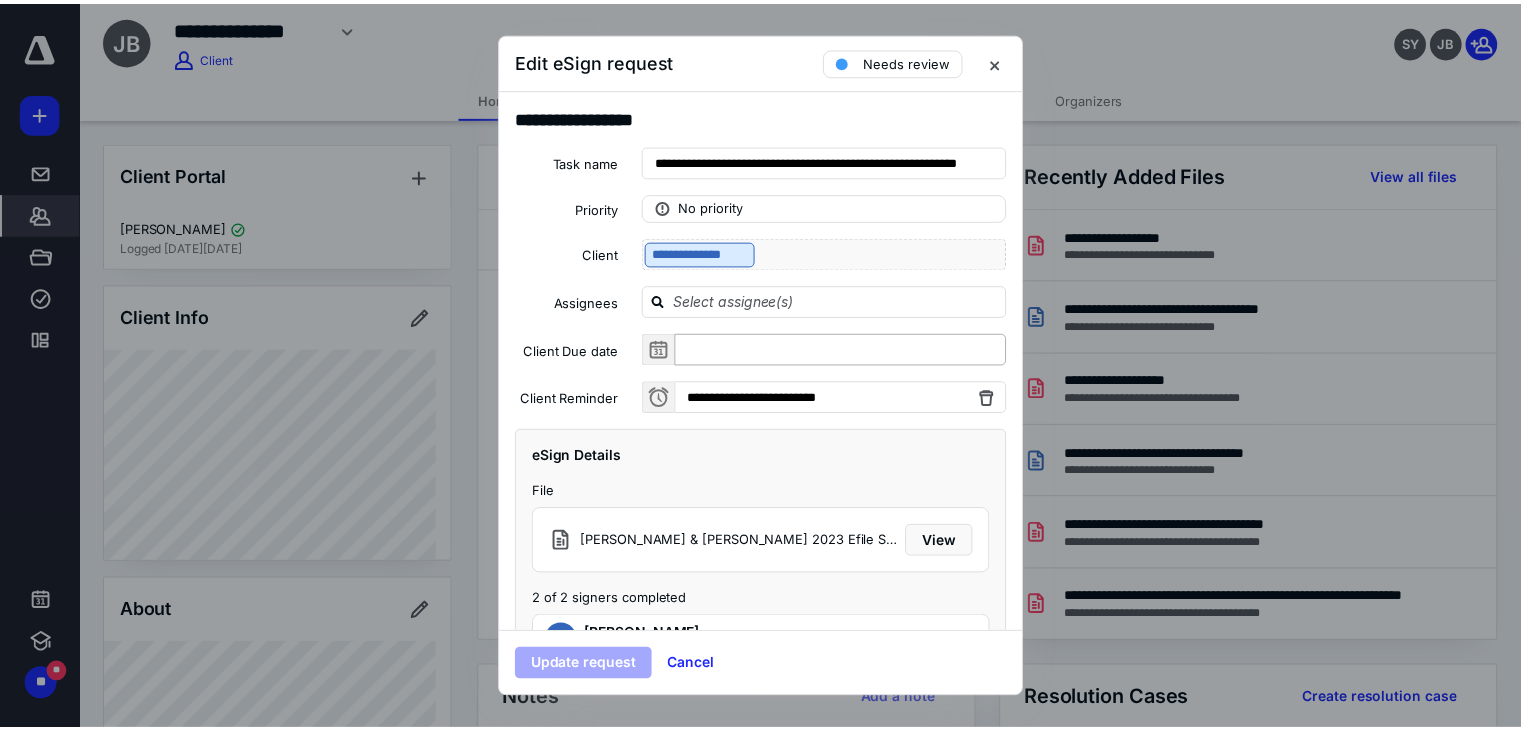 scroll, scrollTop: 101, scrollLeft: 0, axis: vertical 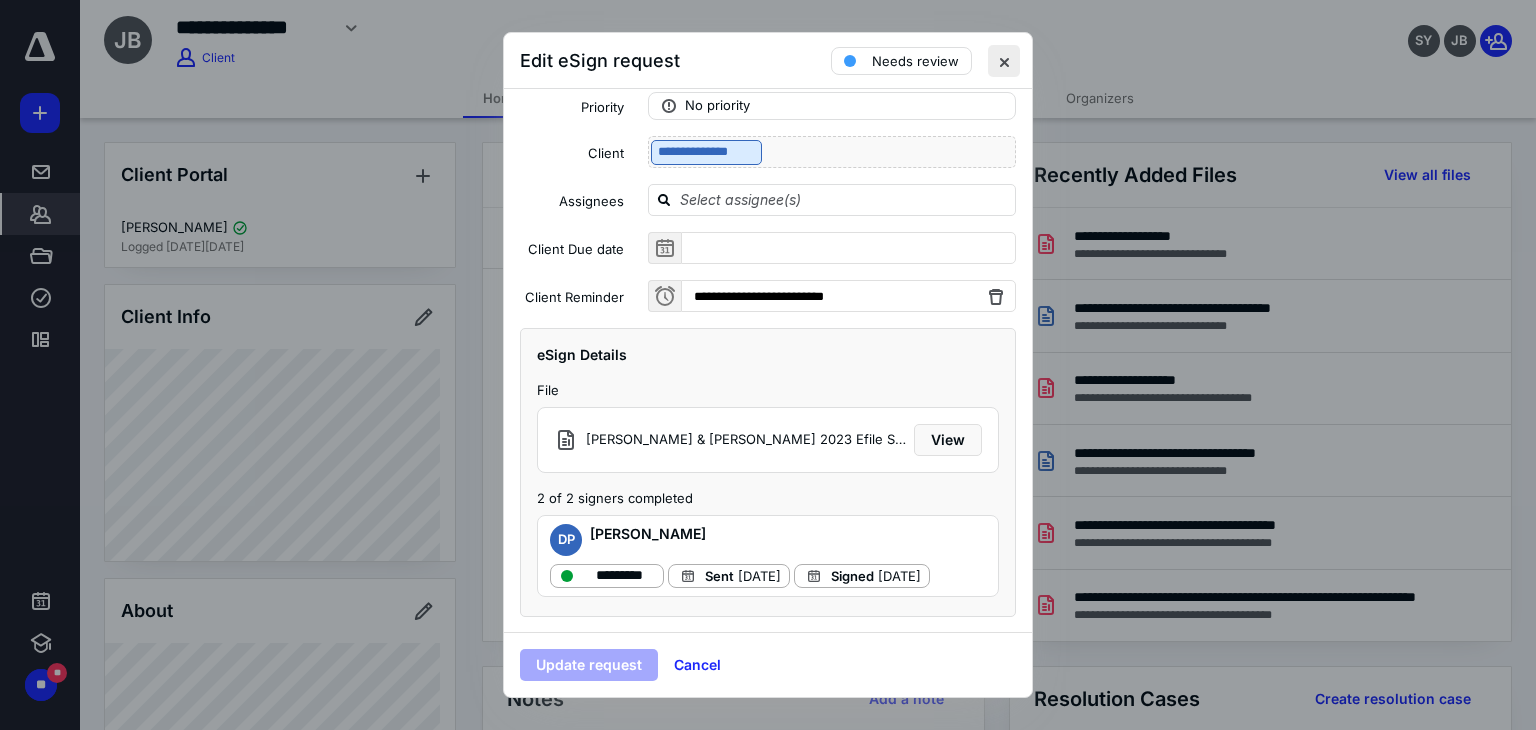 click at bounding box center (1004, 61) 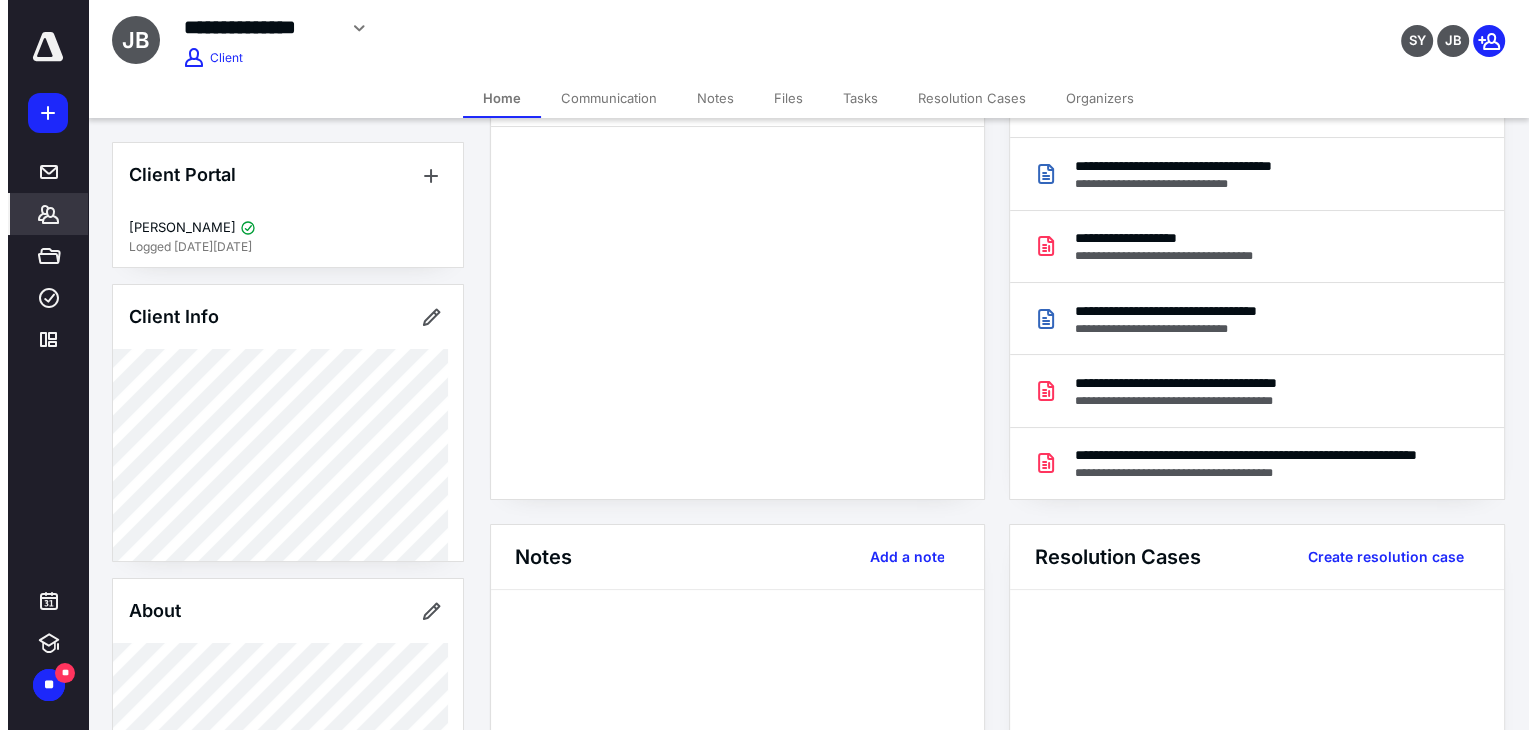 scroll, scrollTop: 0, scrollLeft: 0, axis: both 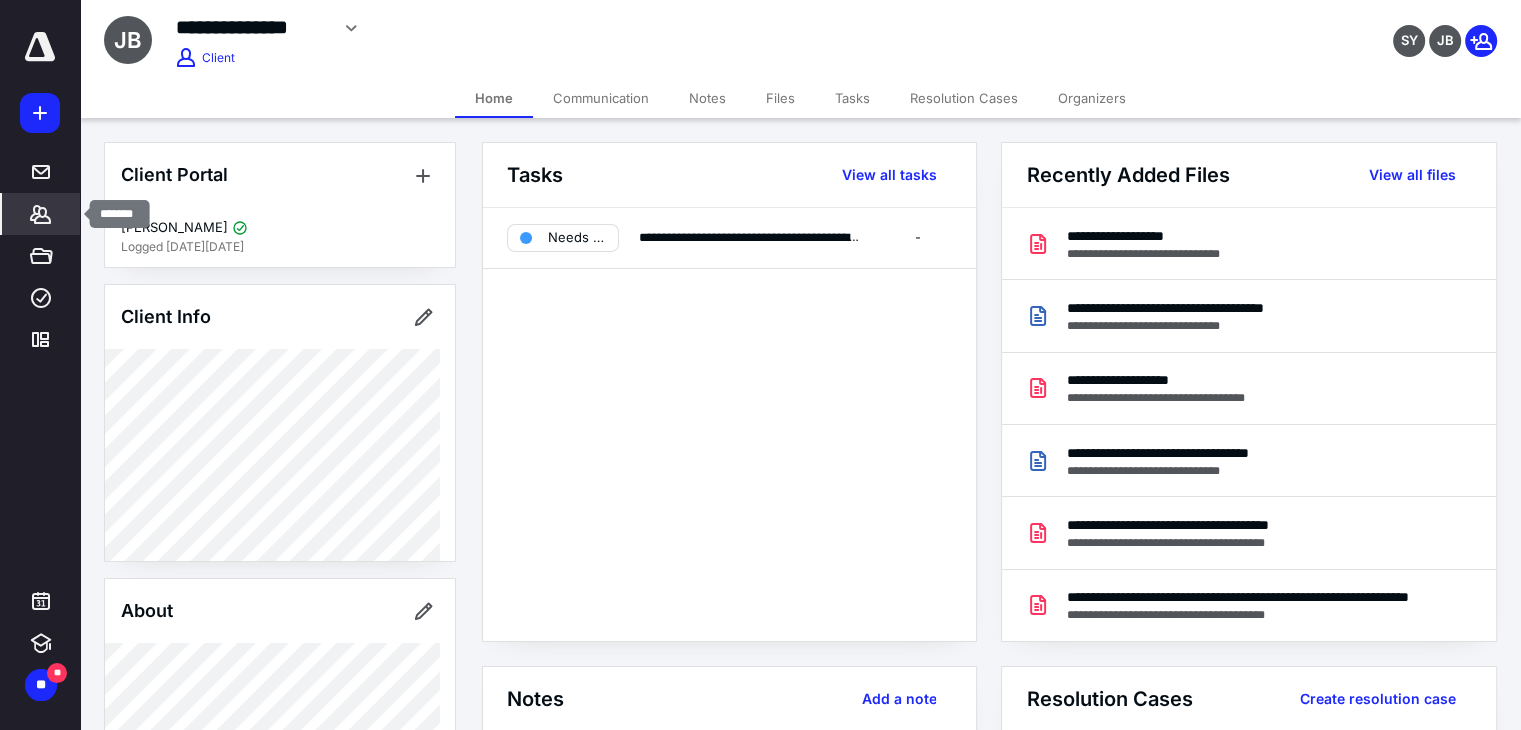 click 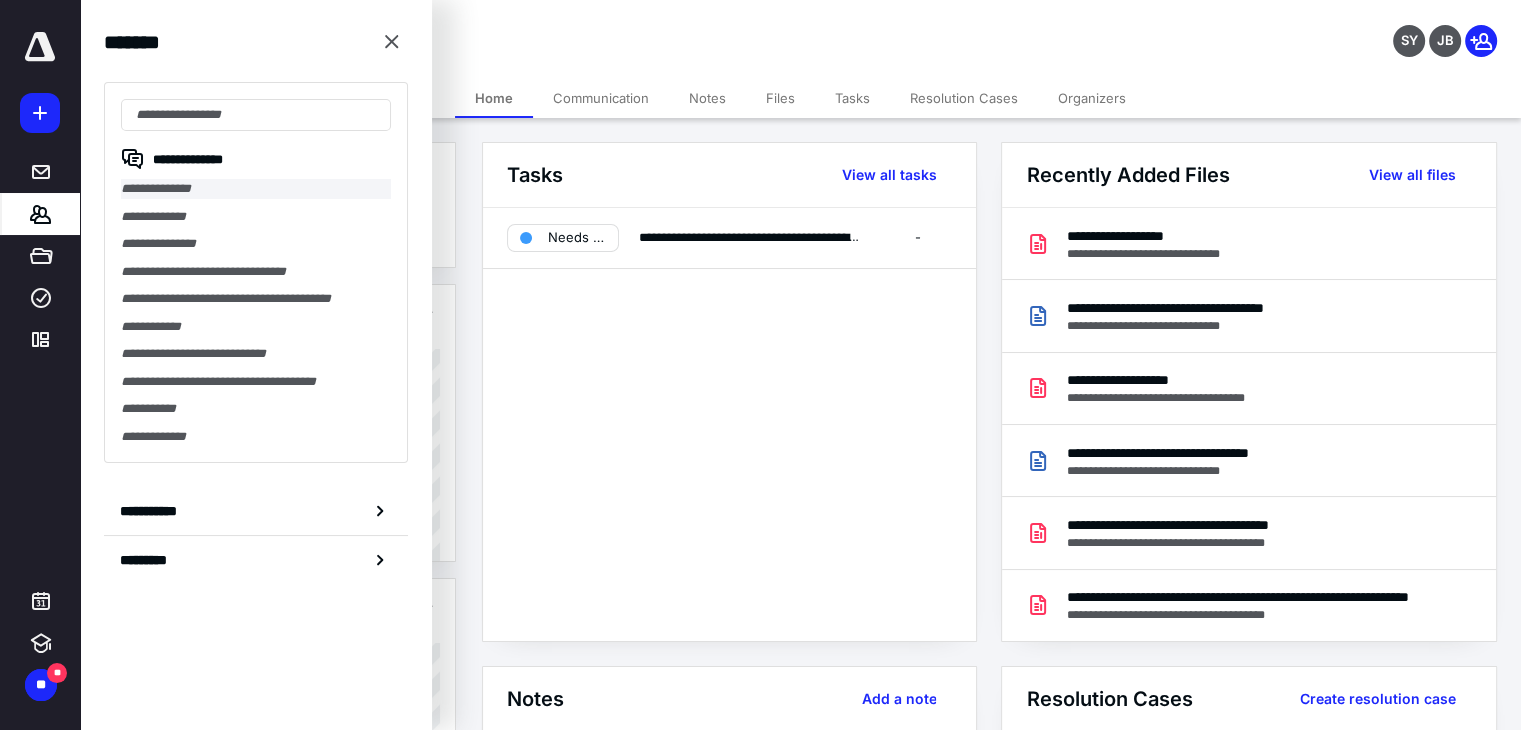 click on "**********" at bounding box center [256, 189] 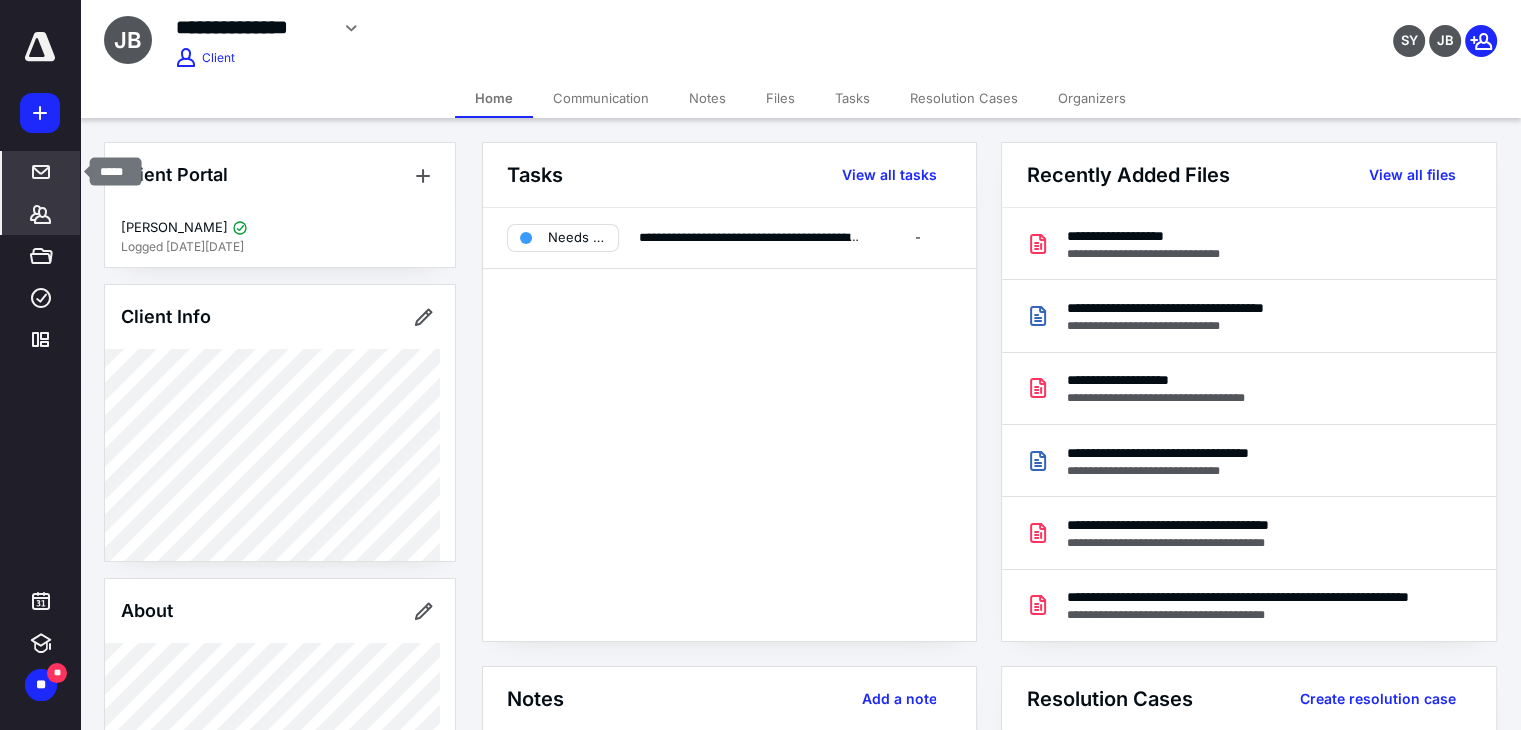 click 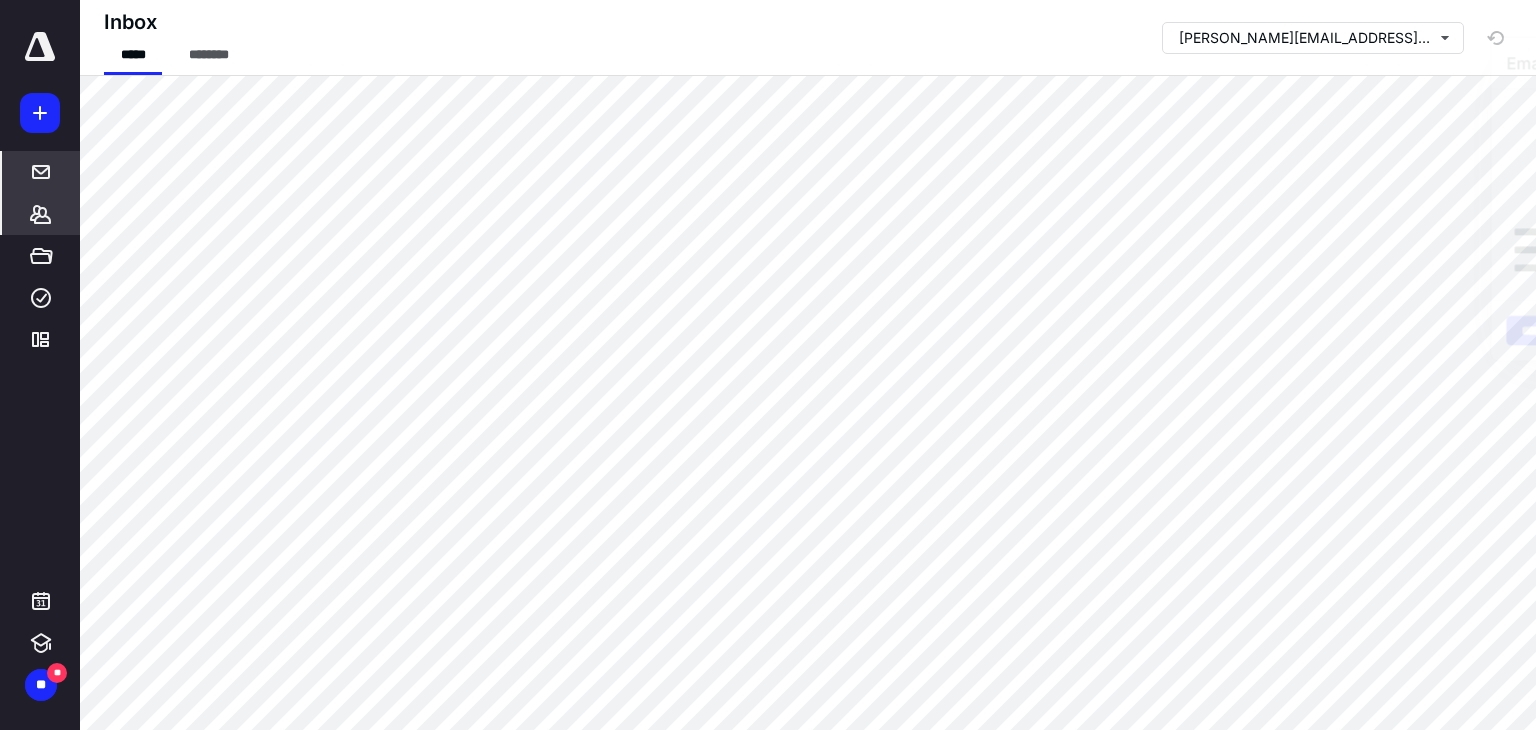 click 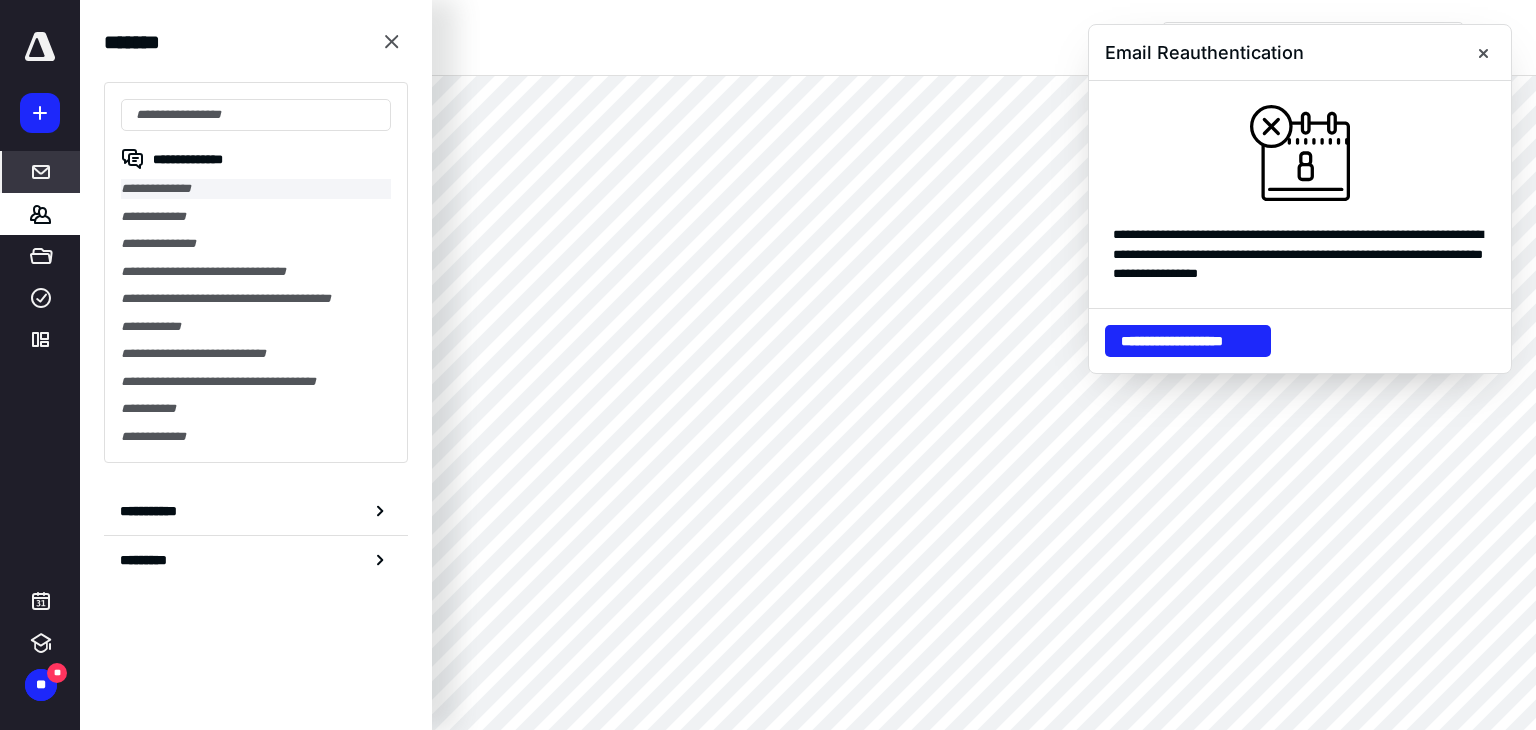 click on "**********" at bounding box center (256, 189) 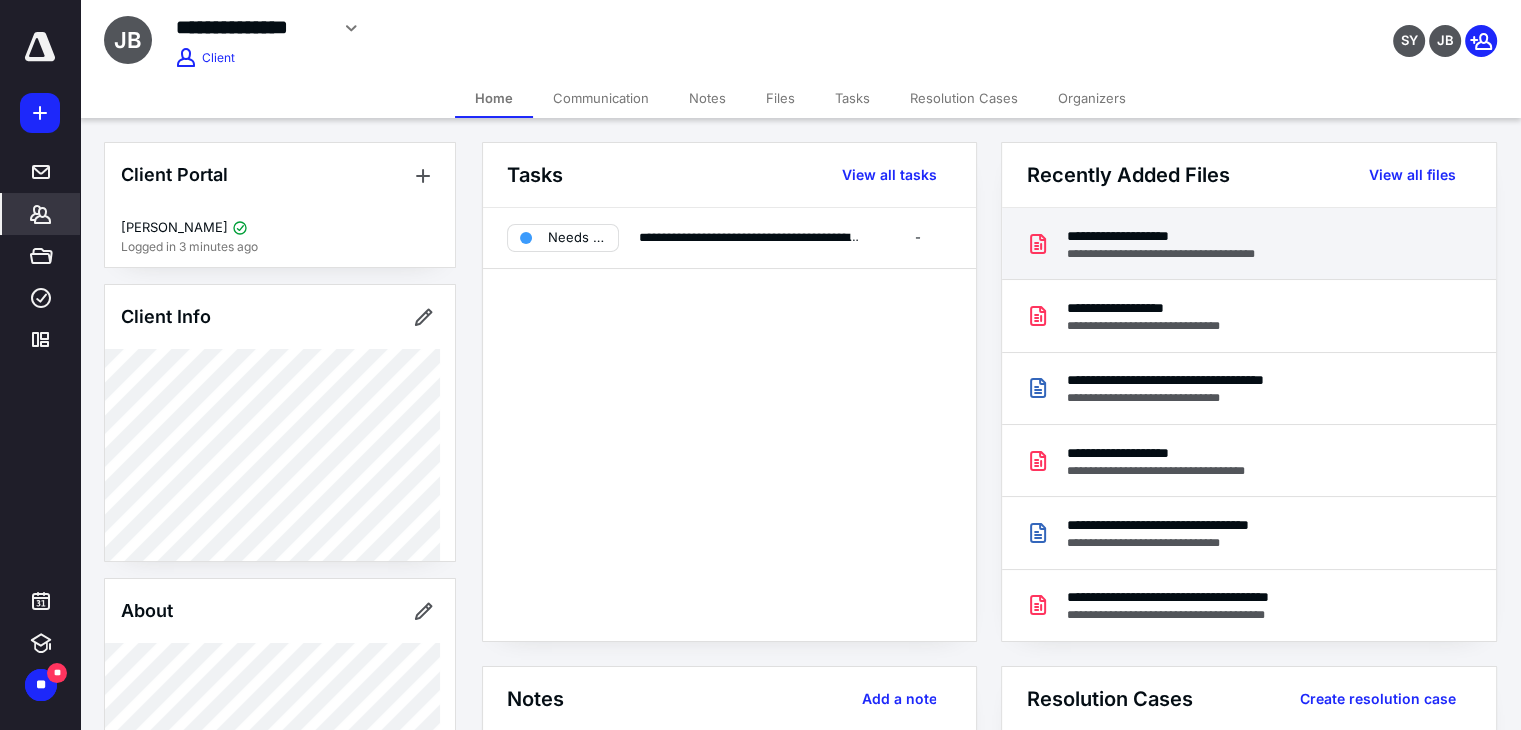 click on "**********" at bounding box center (1248, 244) 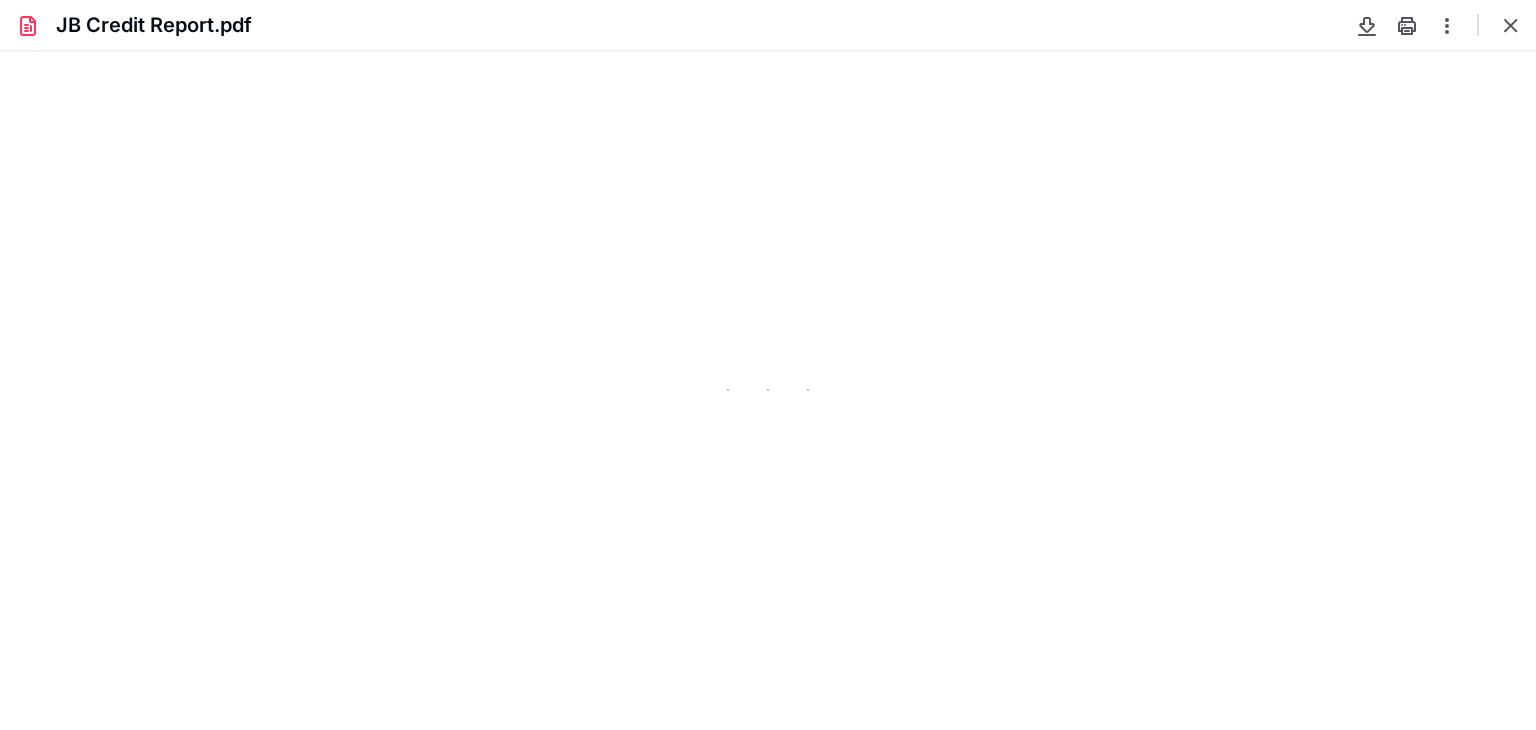 scroll, scrollTop: 0, scrollLeft: 0, axis: both 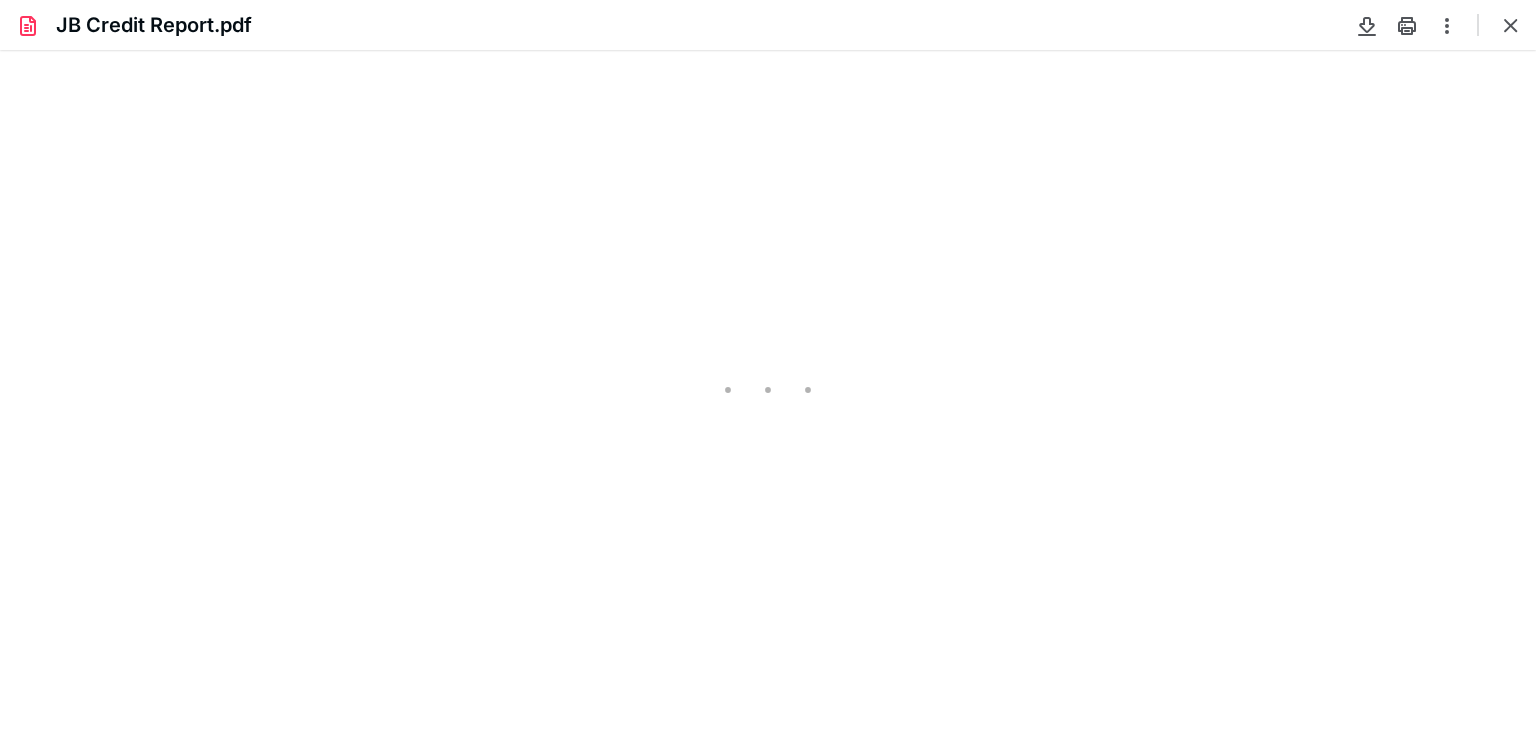type on "81" 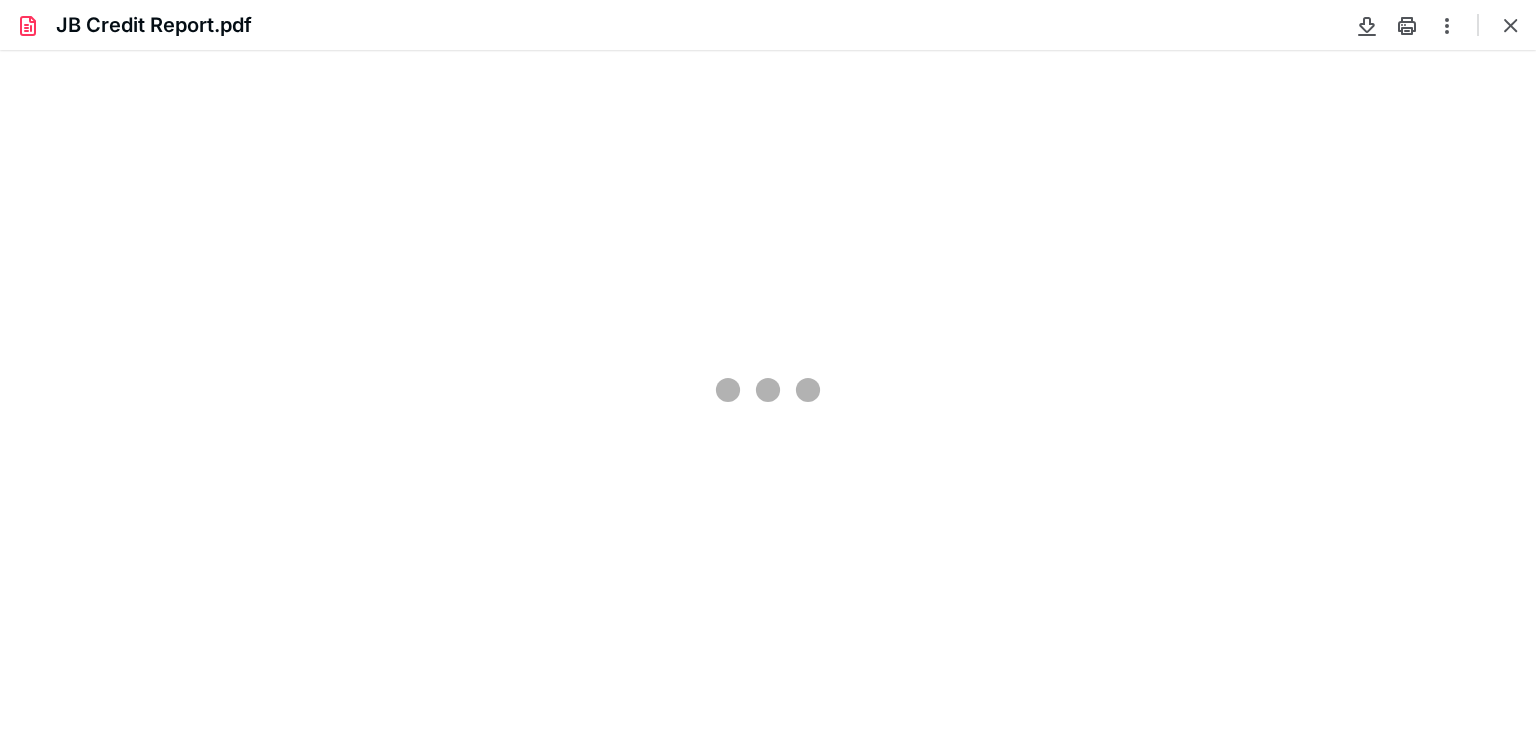 scroll, scrollTop: 39, scrollLeft: 0, axis: vertical 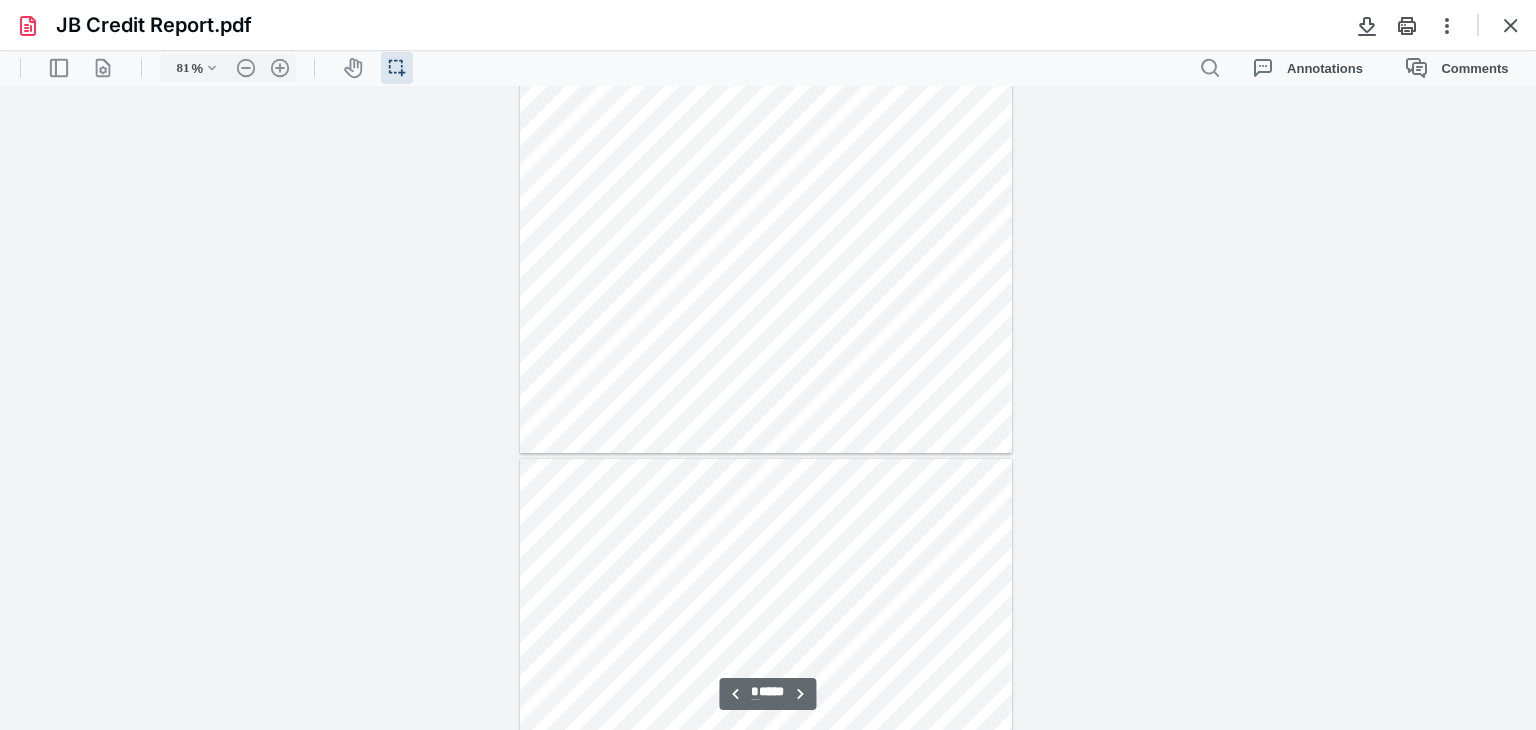 type on "*" 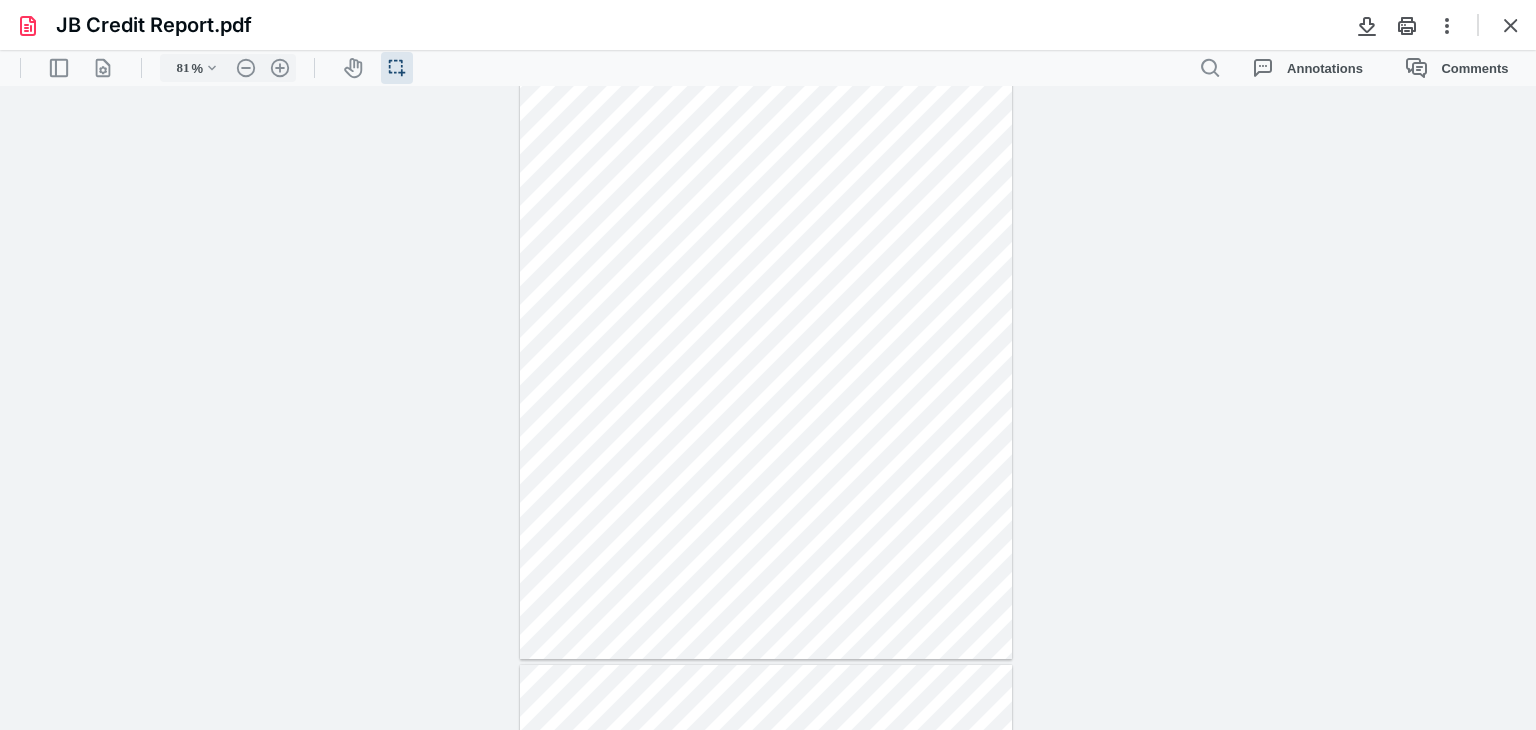 drag, startPoint x: 1488, startPoint y: 28, endPoint x: 1523, endPoint y: 24, distance: 35.22783 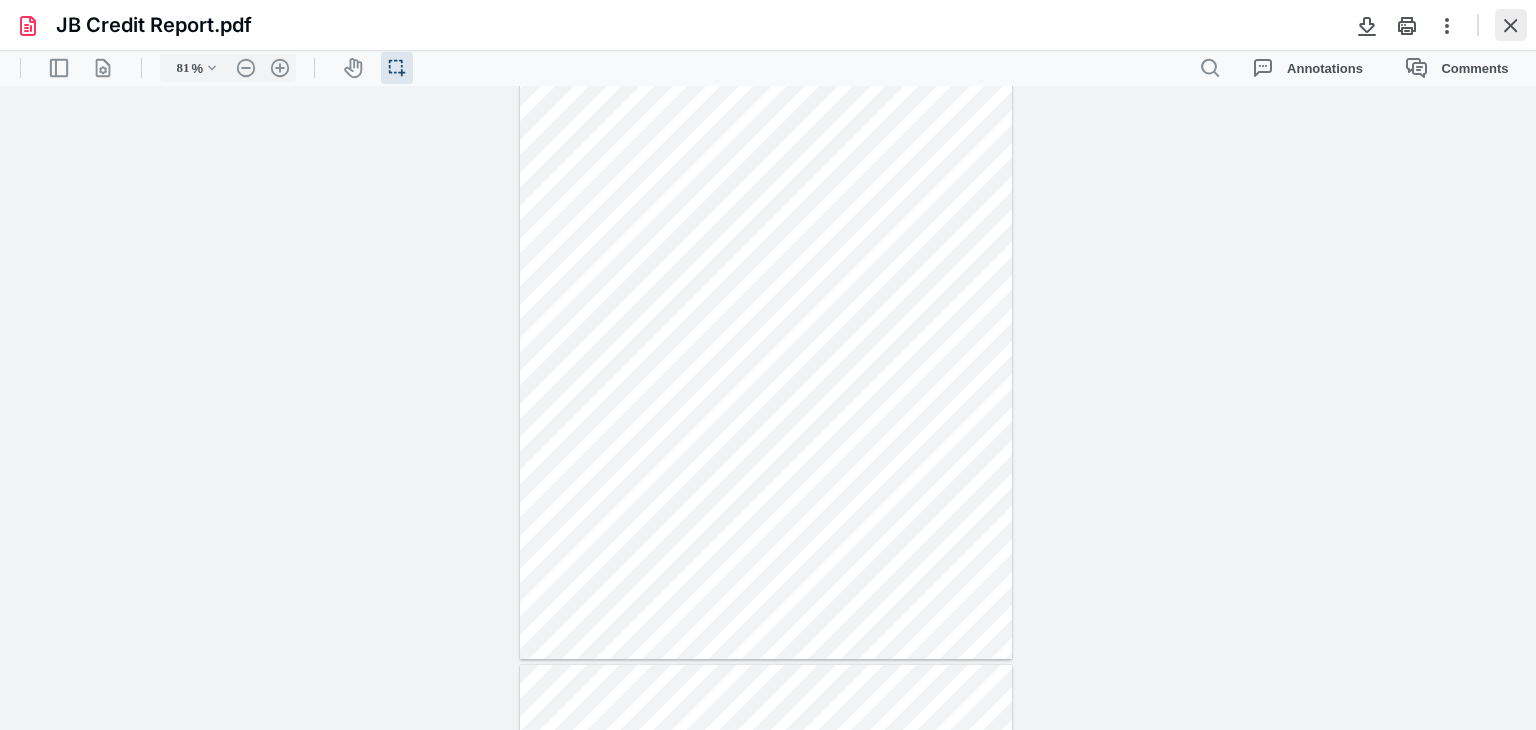 click at bounding box center (1487, 25) 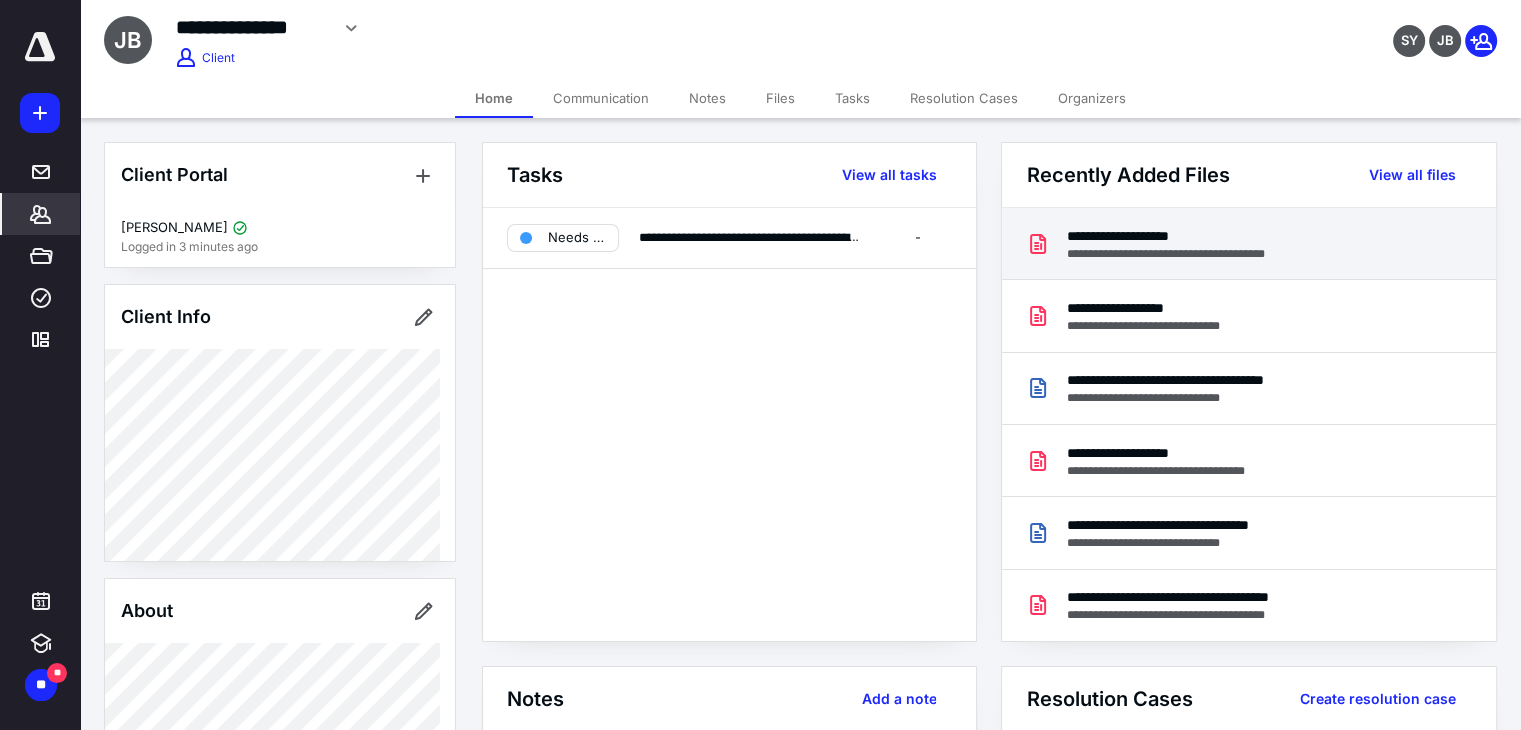click on "**********" at bounding box center [1186, 236] 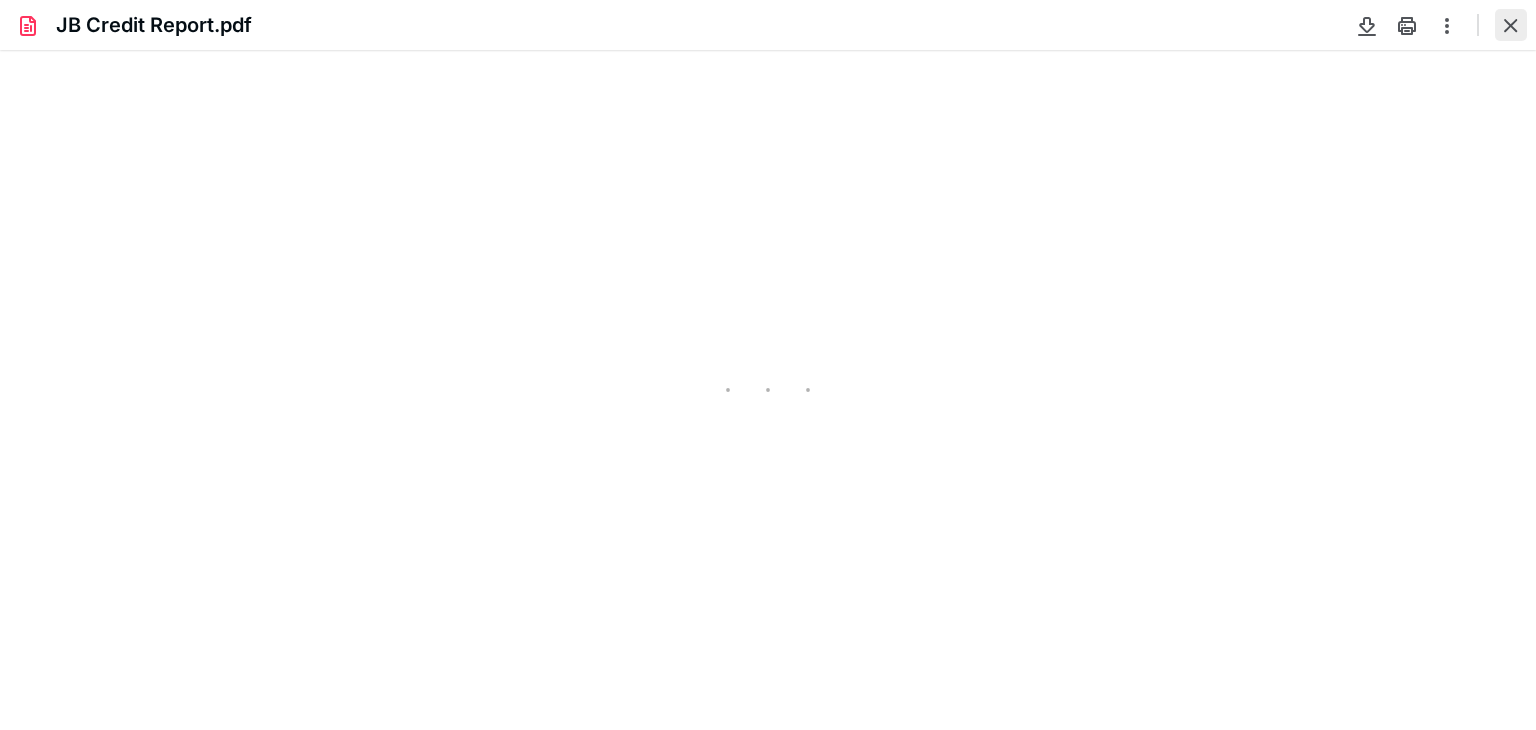 click at bounding box center (1511, 25) 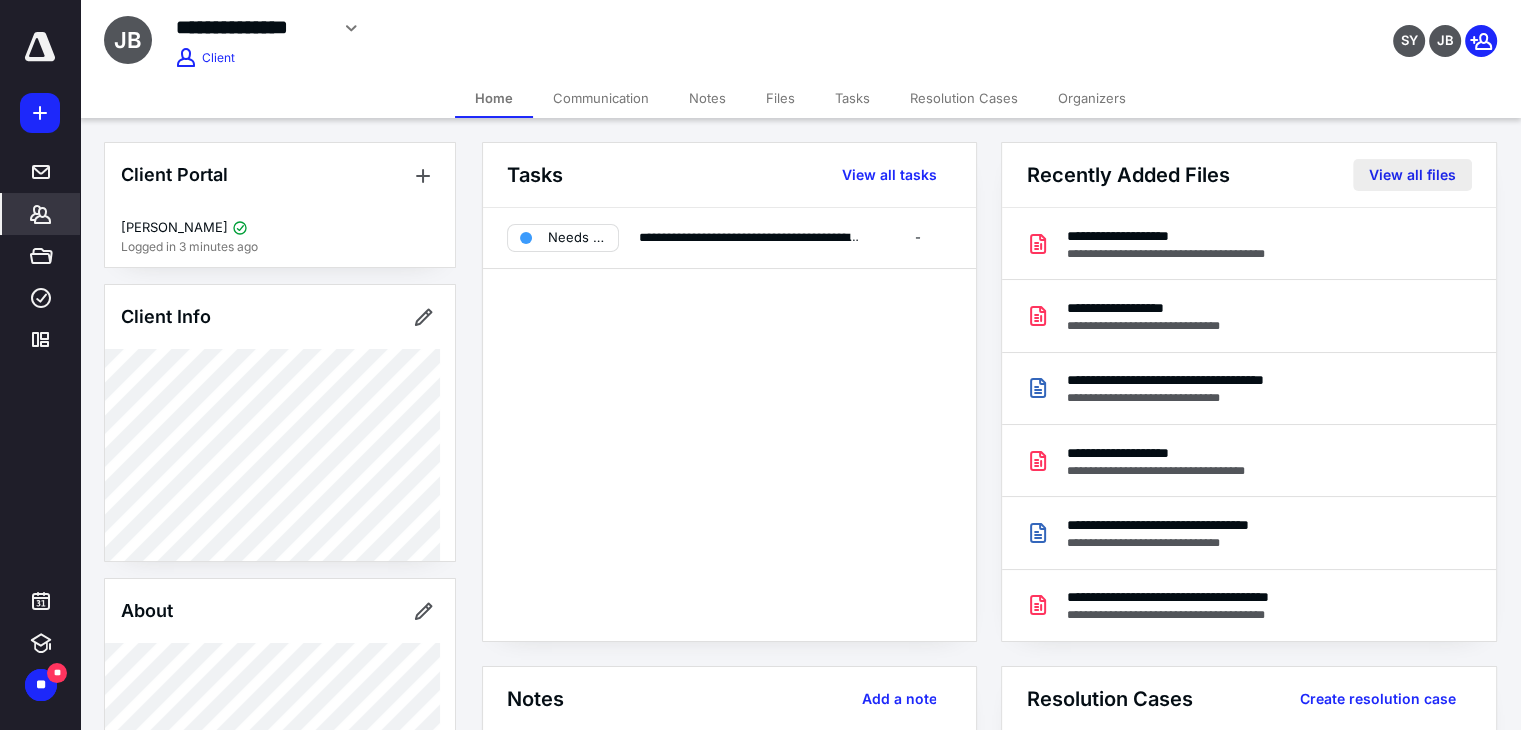 drag, startPoint x: 1191, startPoint y: 245, endPoint x: 1401, endPoint y: 177, distance: 220.73514 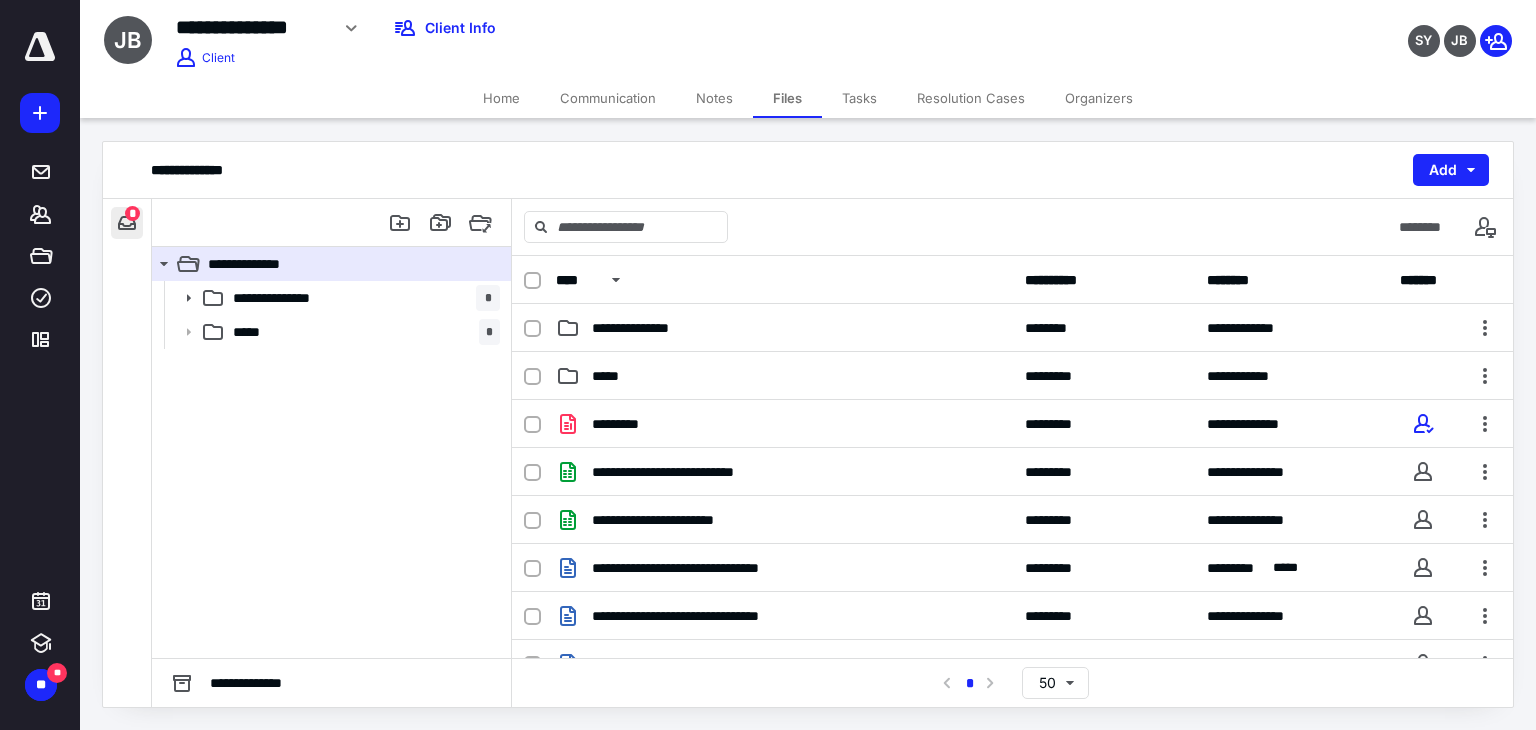 click at bounding box center (127, 223) 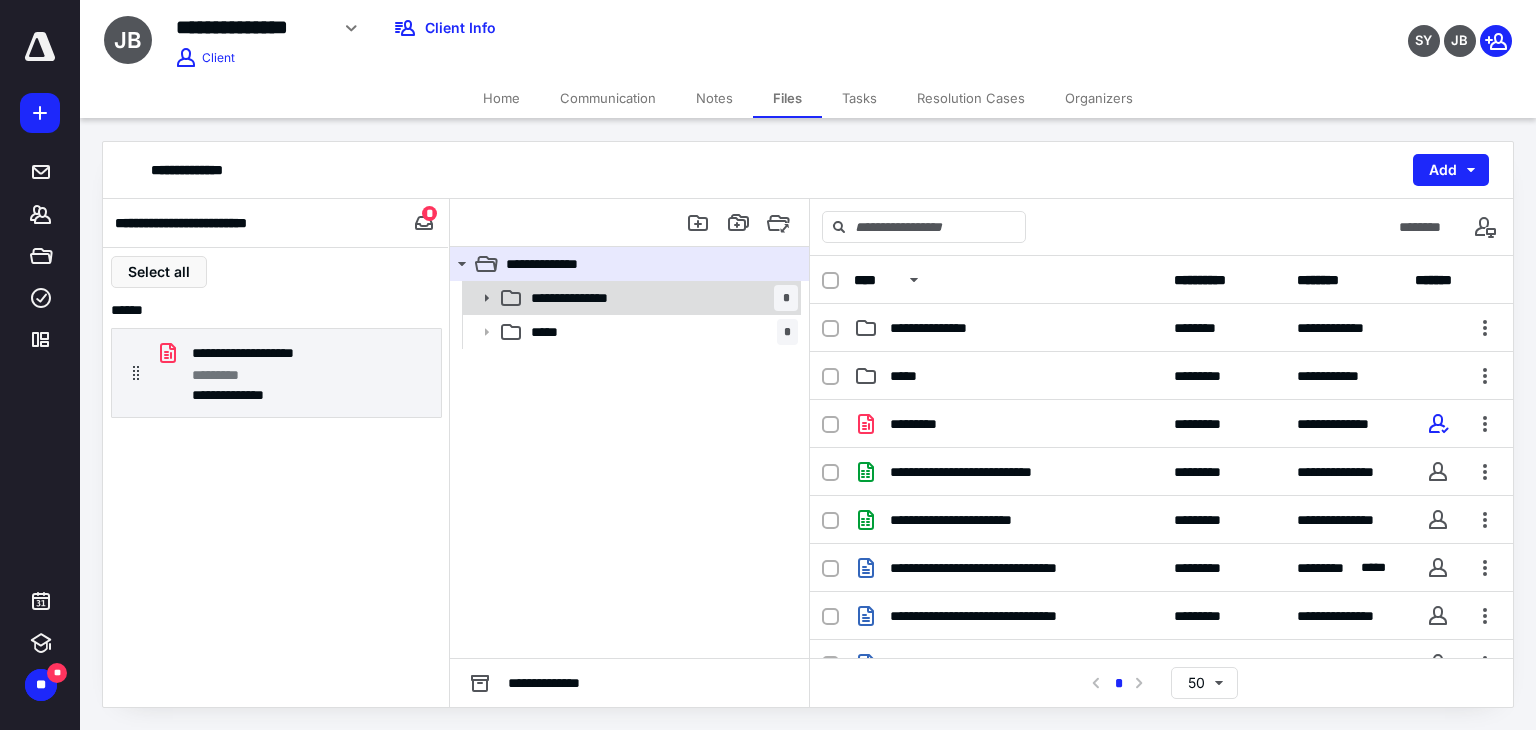 click on "**********" at bounding box center [660, 298] 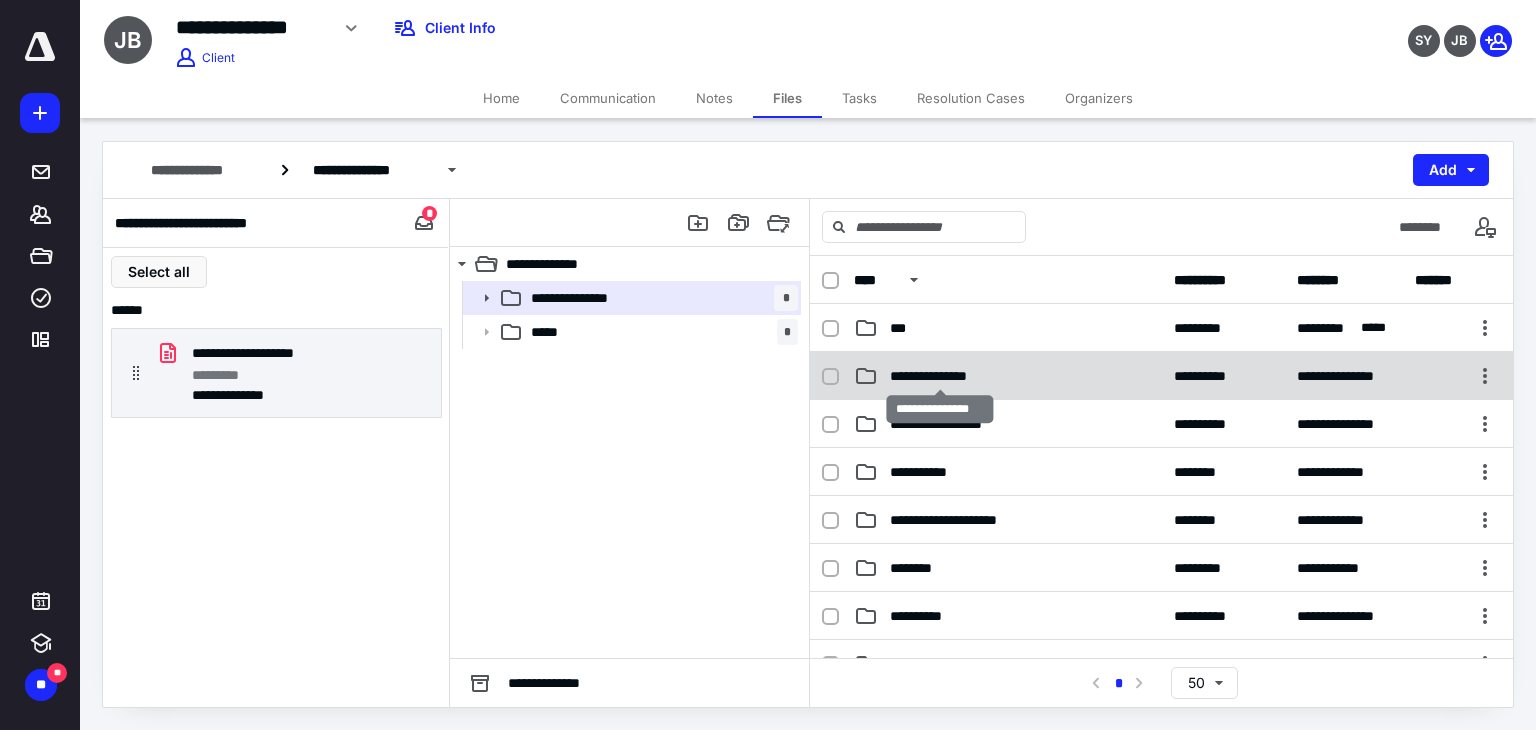 click on "**********" at bounding box center (940, 376) 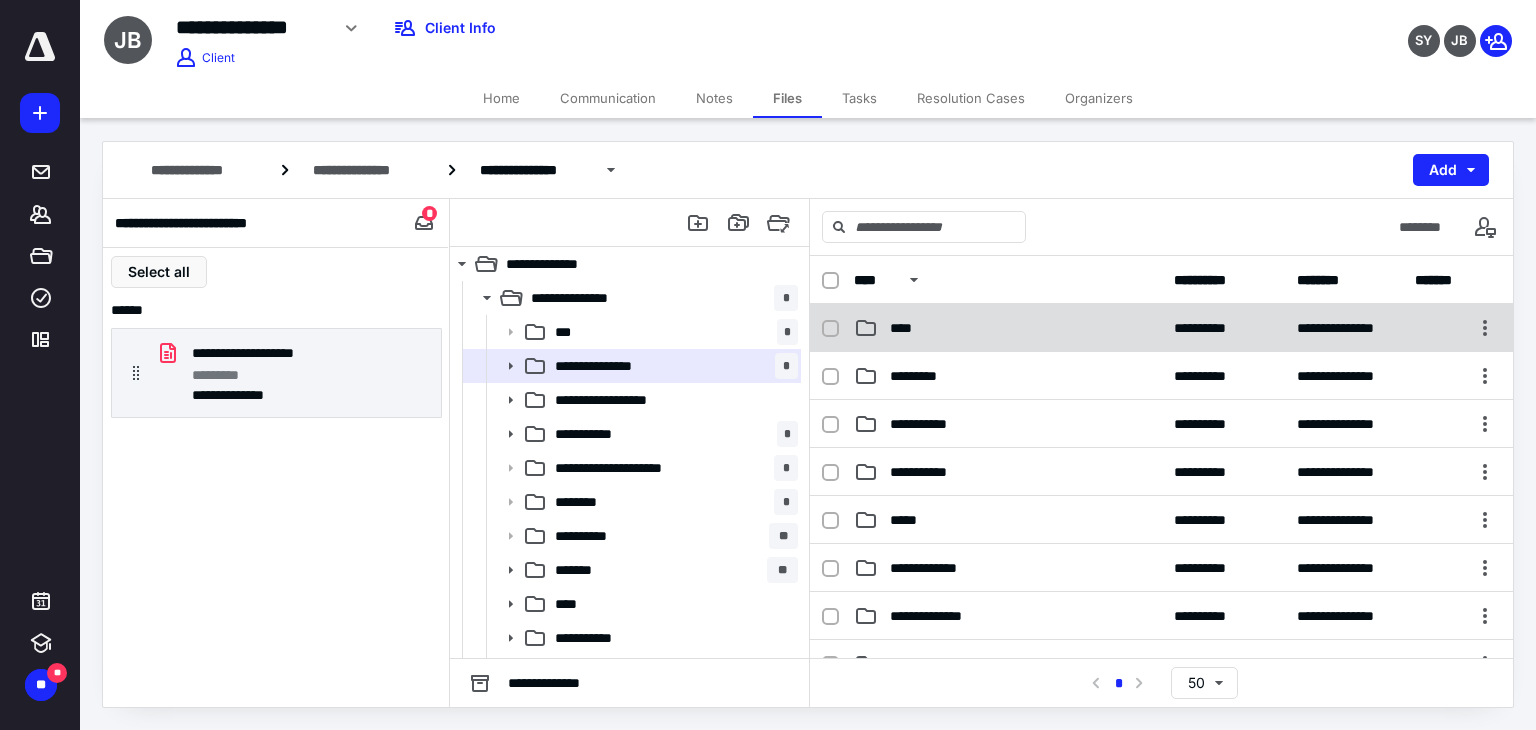 click on "****" at bounding box center [1008, 328] 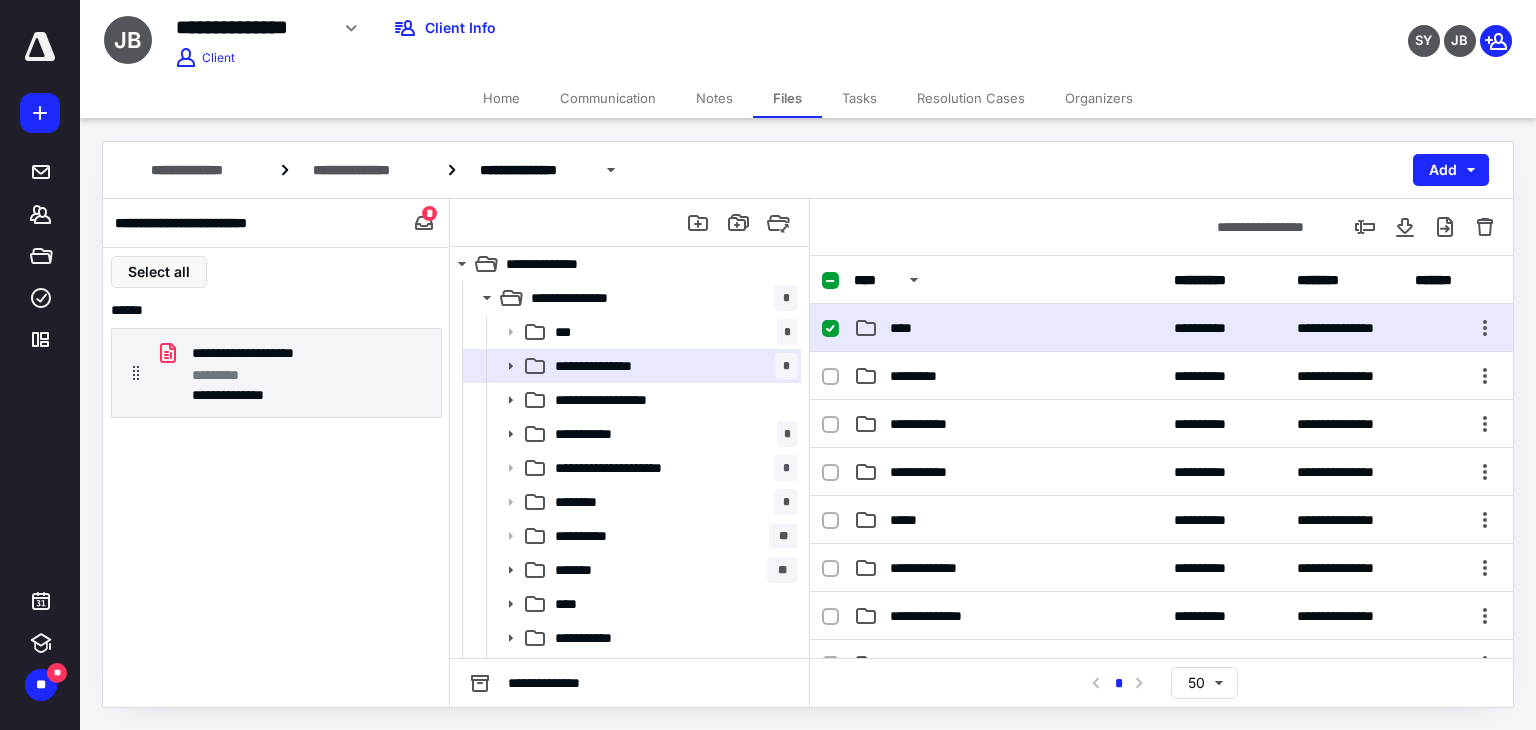 click on "****" at bounding box center [1008, 328] 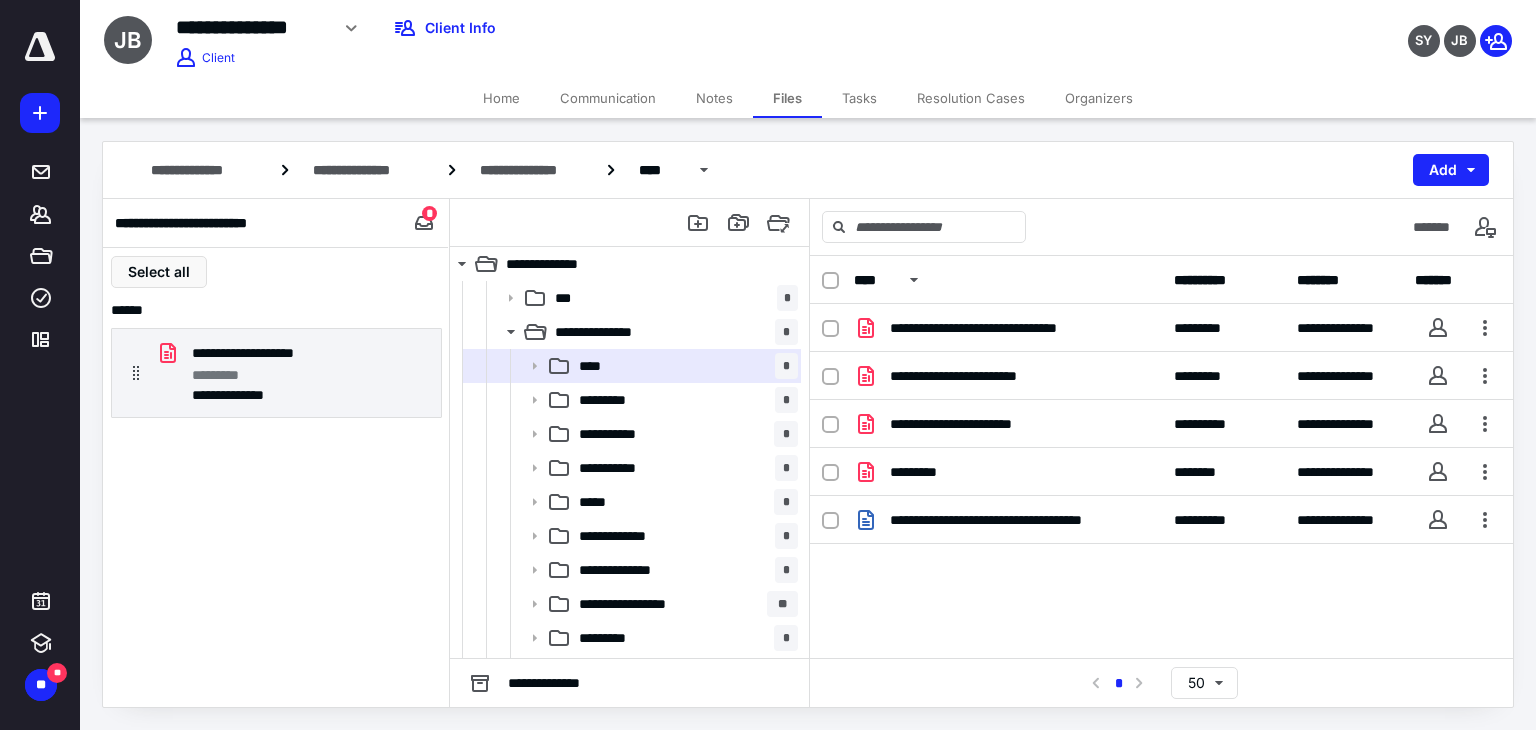 scroll, scrollTop: 0, scrollLeft: 0, axis: both 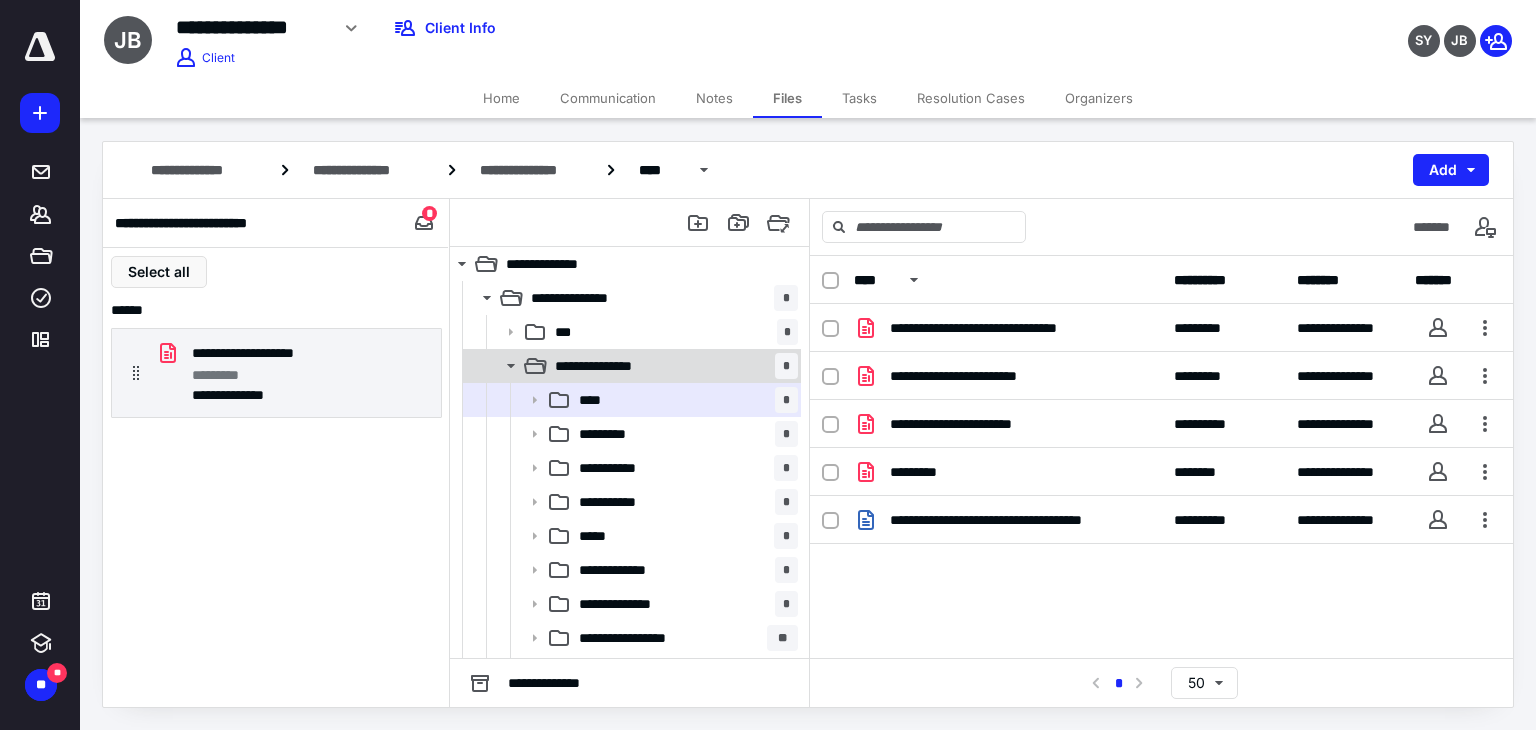 click on "**********" at bounding box center (605, 366) 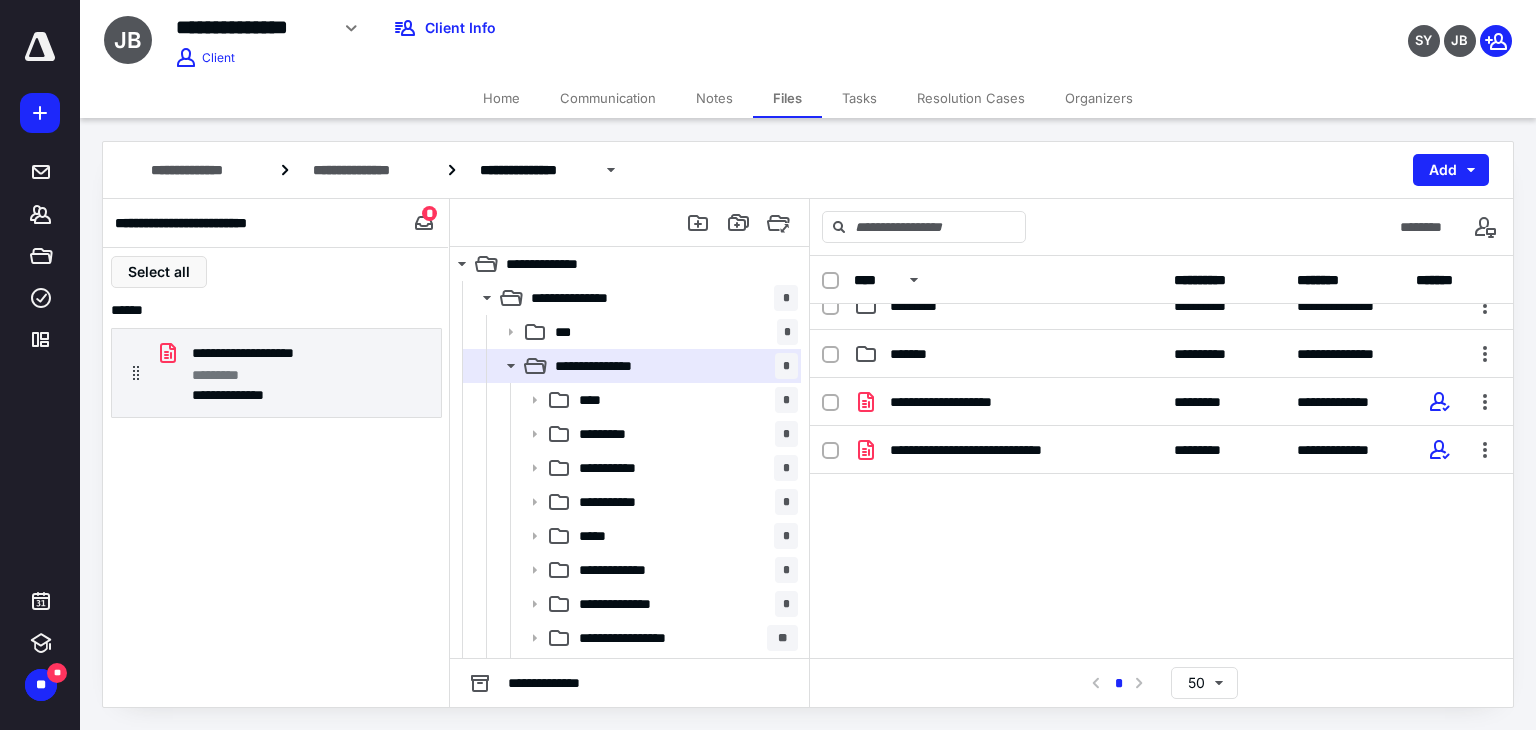 scroll, scrollTop: 424, scrollLeft: 0, axis: vertical 